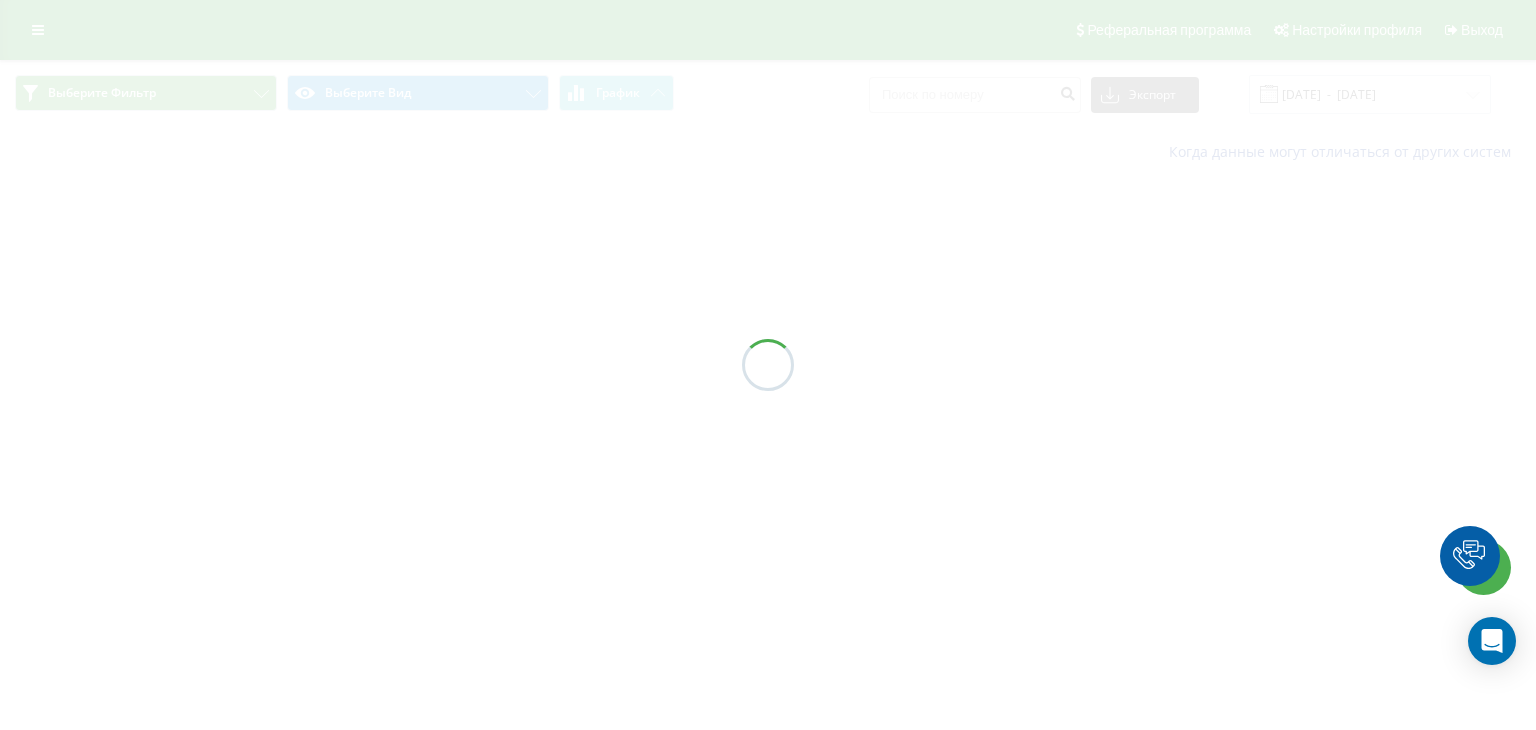 scroll, scrollTop: 0, scrollLeft: 0, axis: both 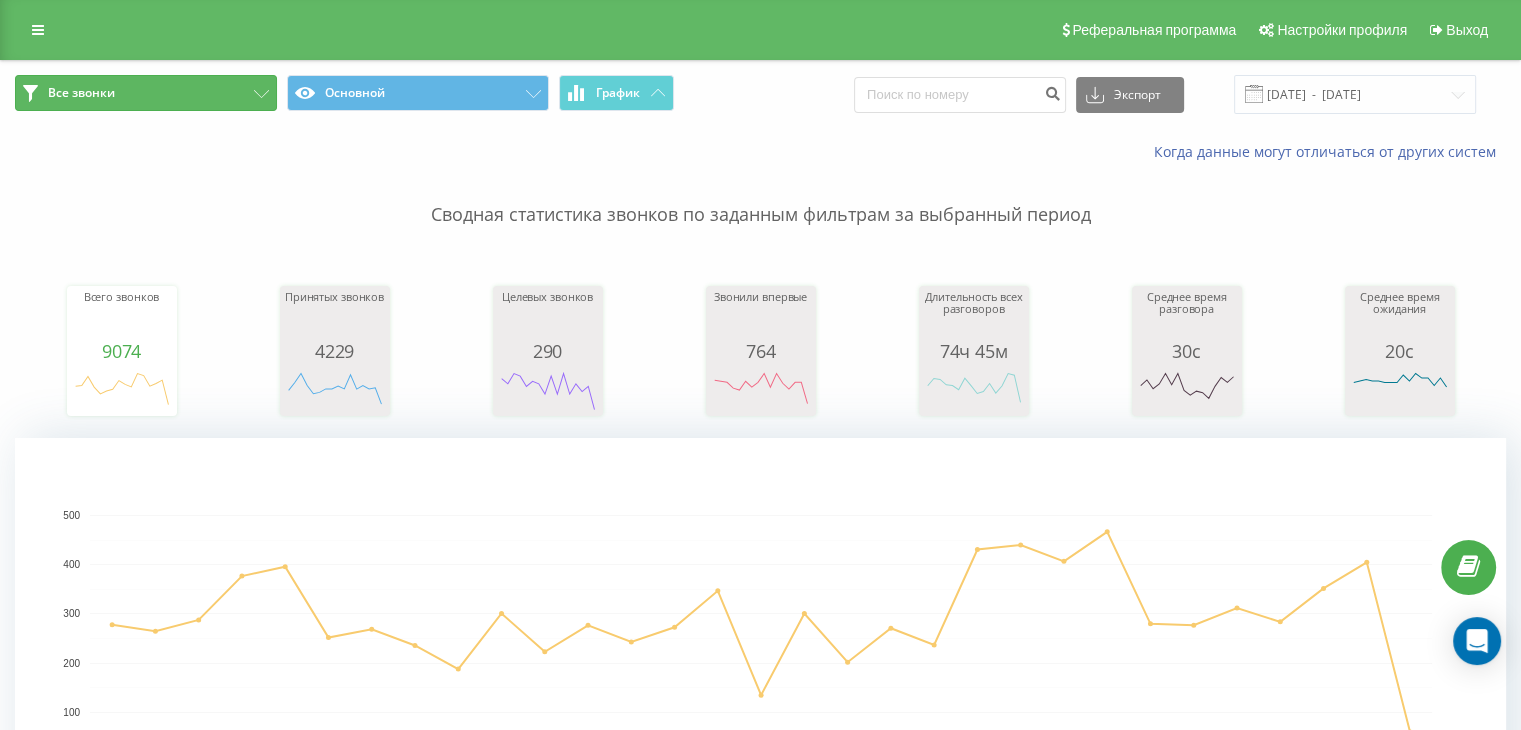 click on "Все звонки" at bounding box center (146, 93) 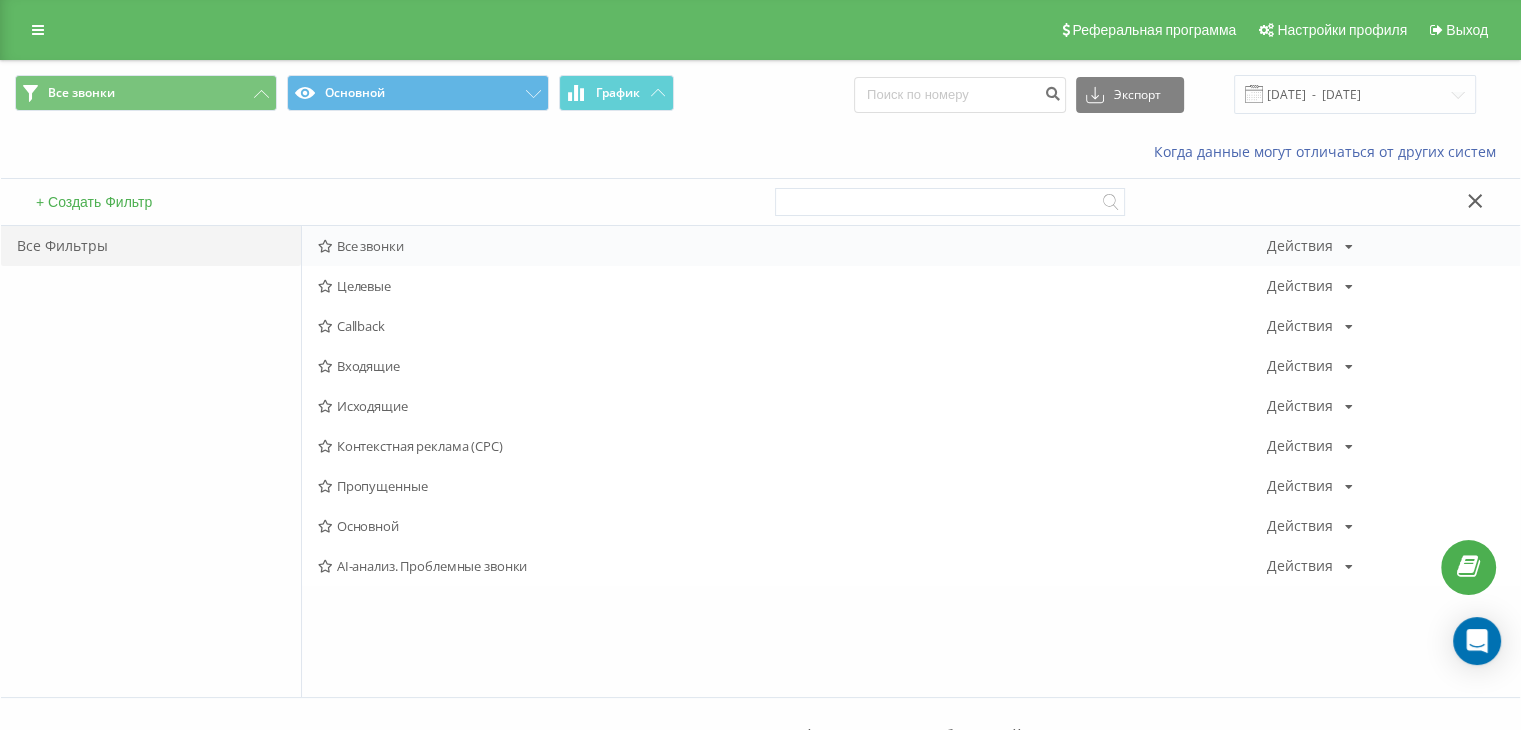 click on "Все звонки" at bounding box center [792, 246] 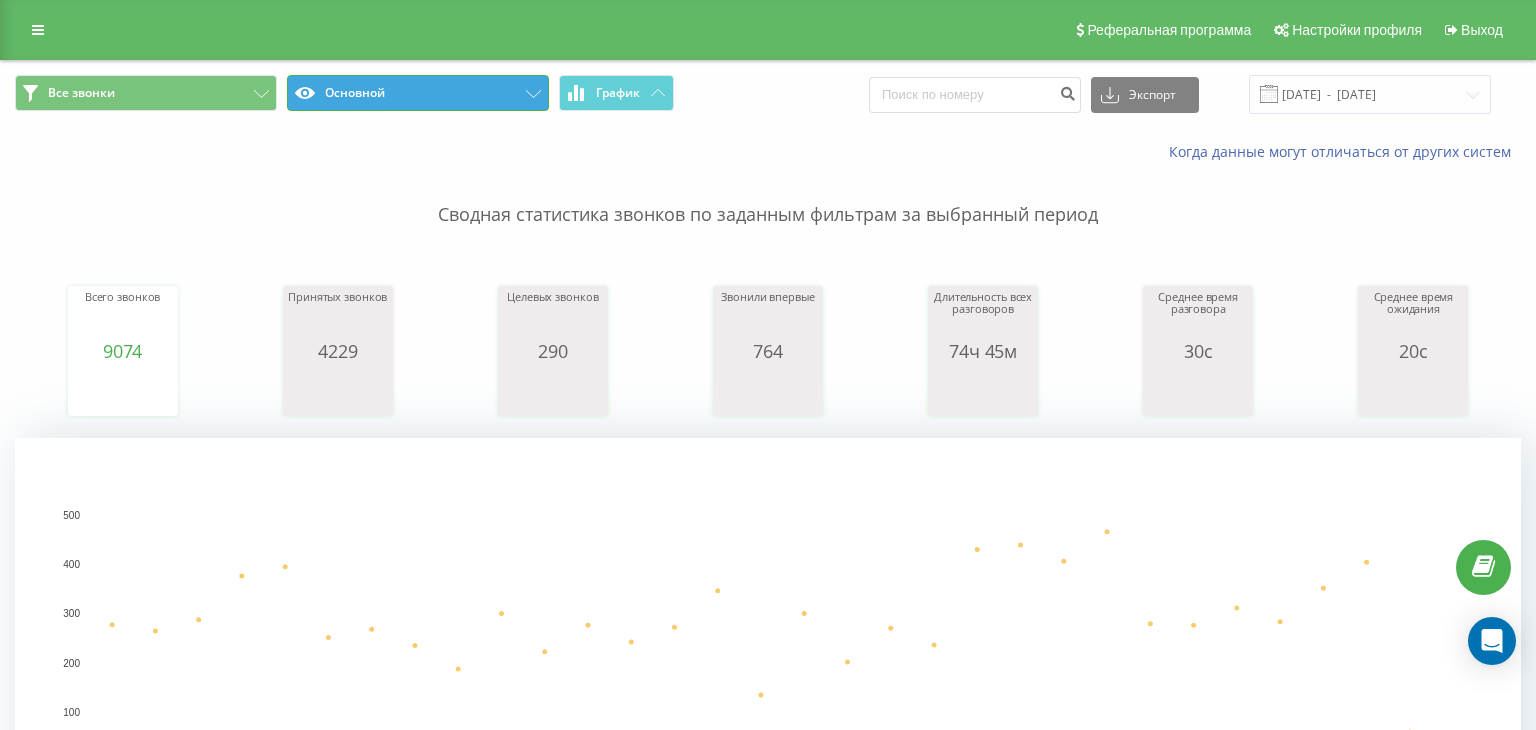click on "Основной" at bounding box center (418, 93) 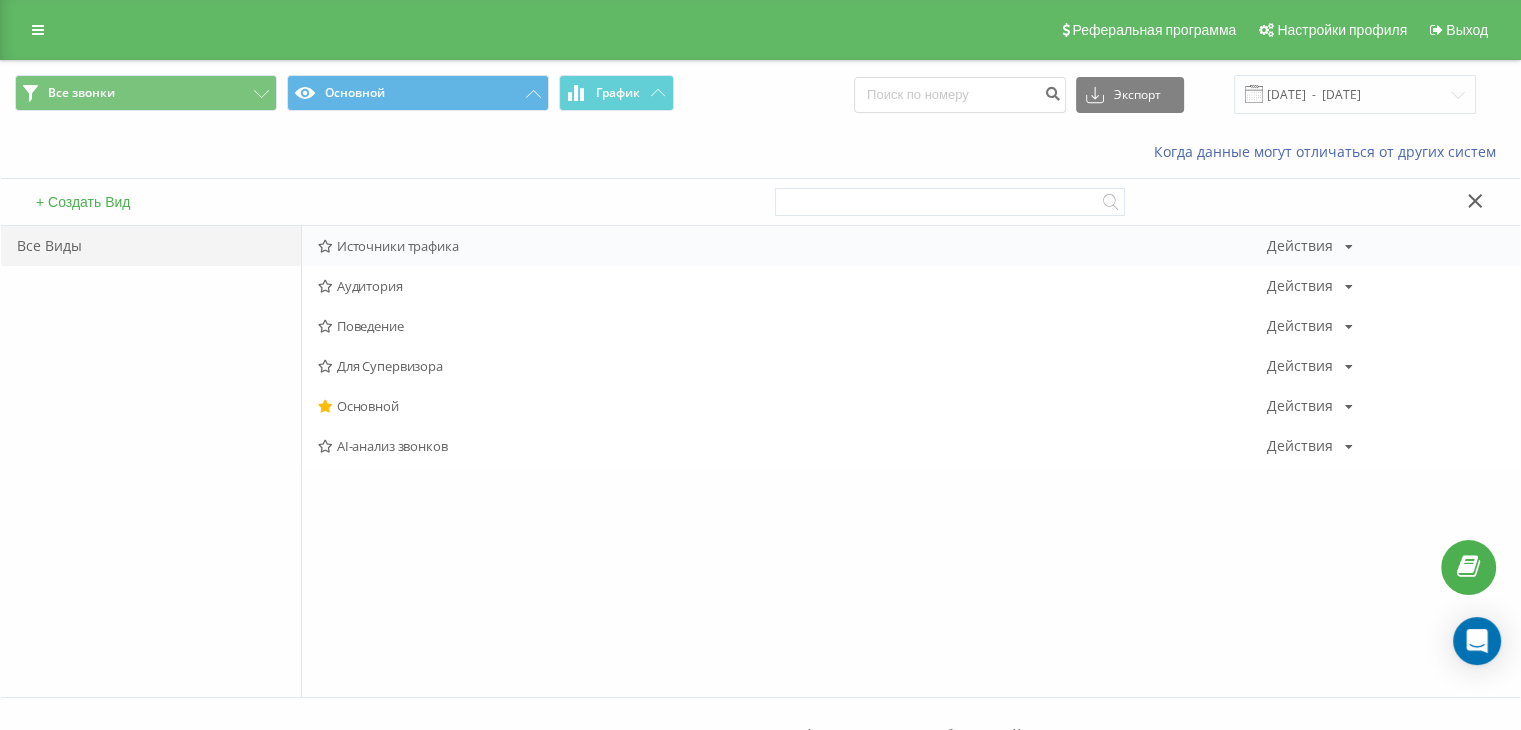 click on "Источники трафика" at bounding box center (792, 246) 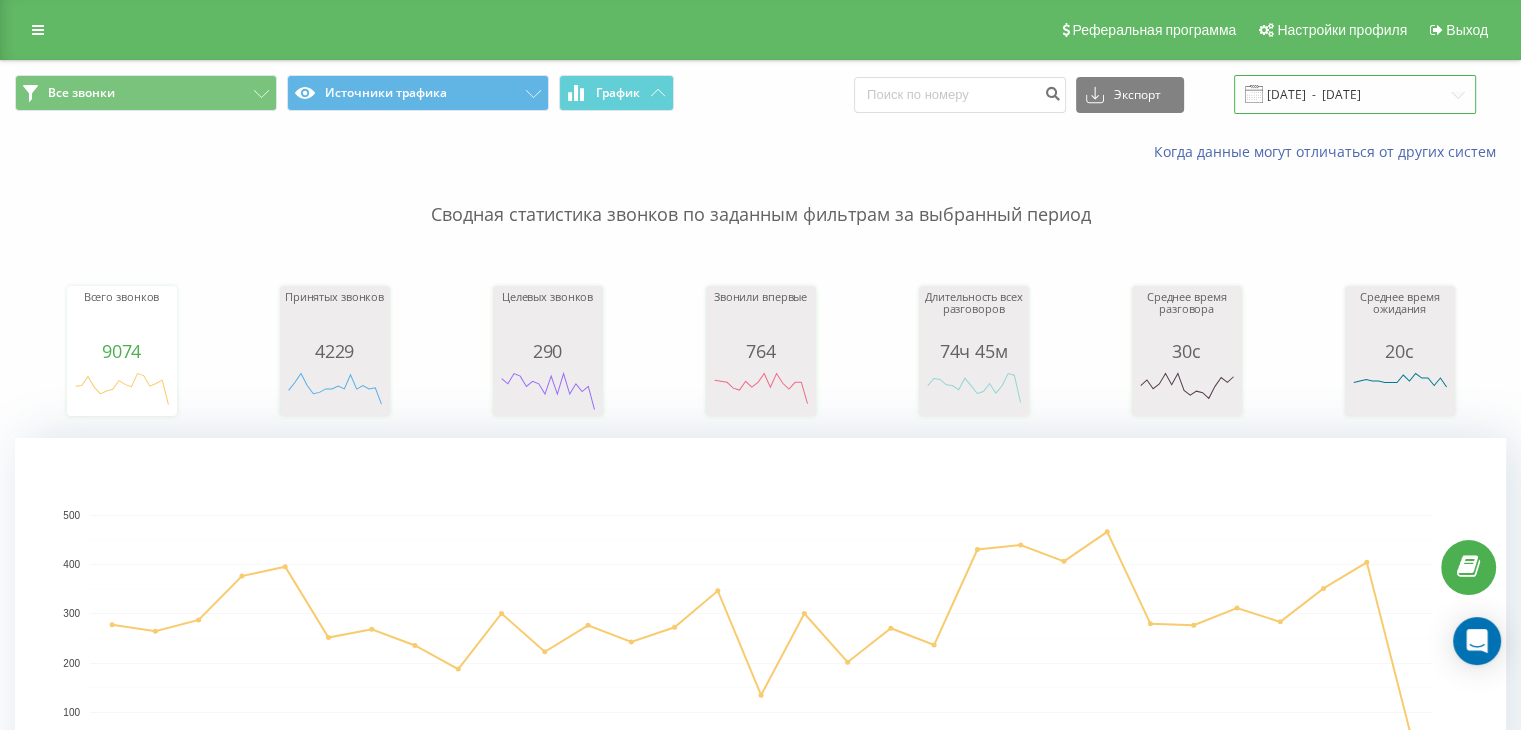 click on "[DATE]  -  [DATE]" at bounding box center (1355, 94) 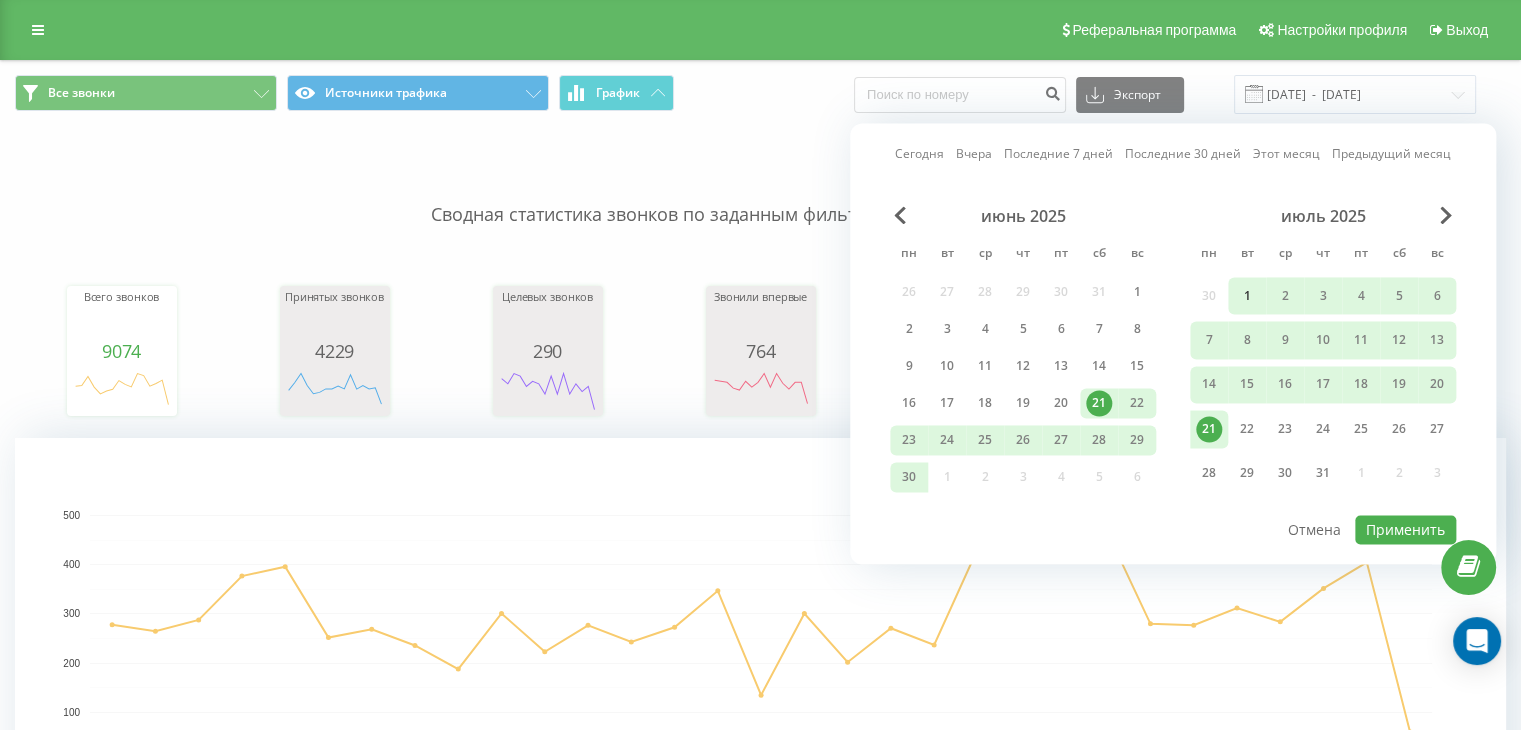 click on "1" at bounding box center (1247, 296) 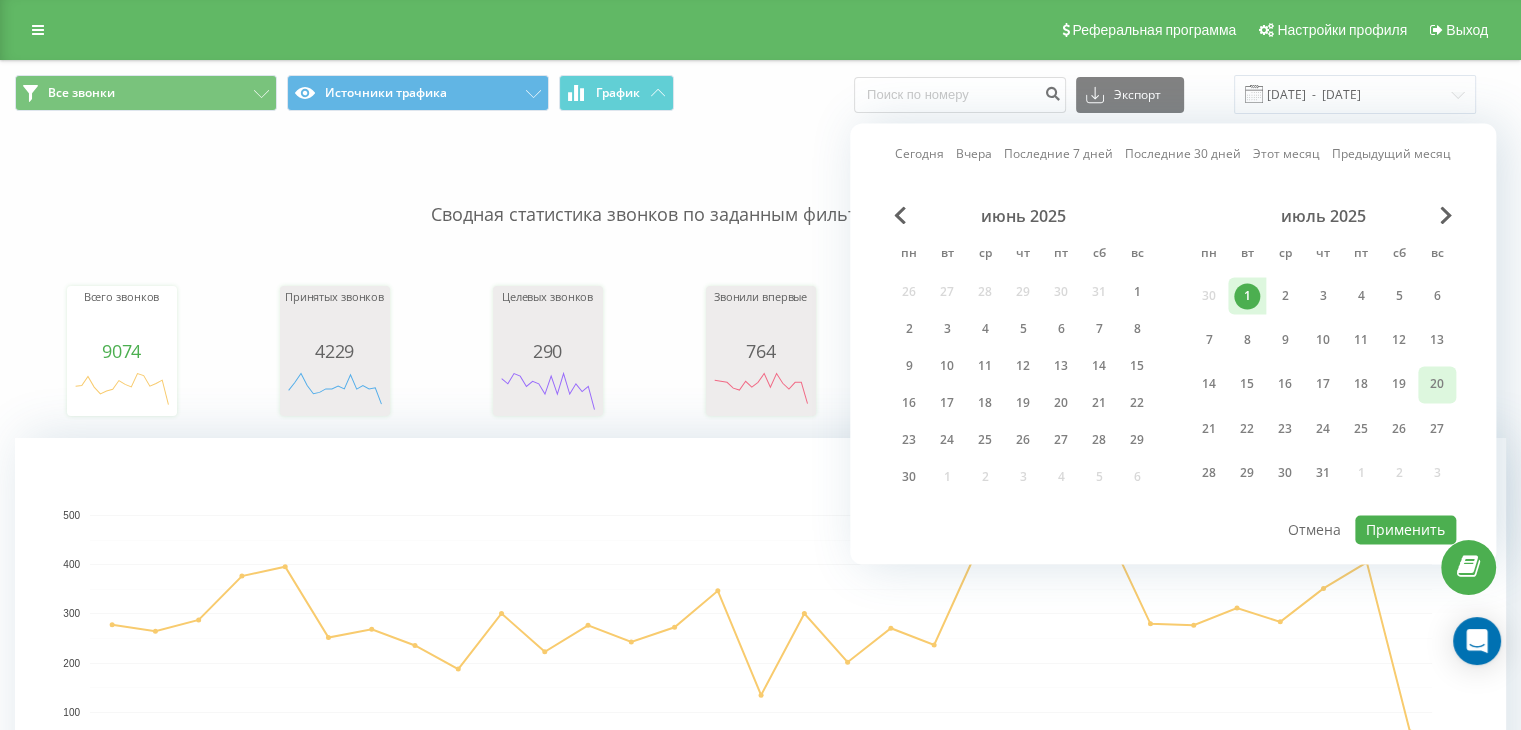 click on "20" at bounding box center [1437, 384] 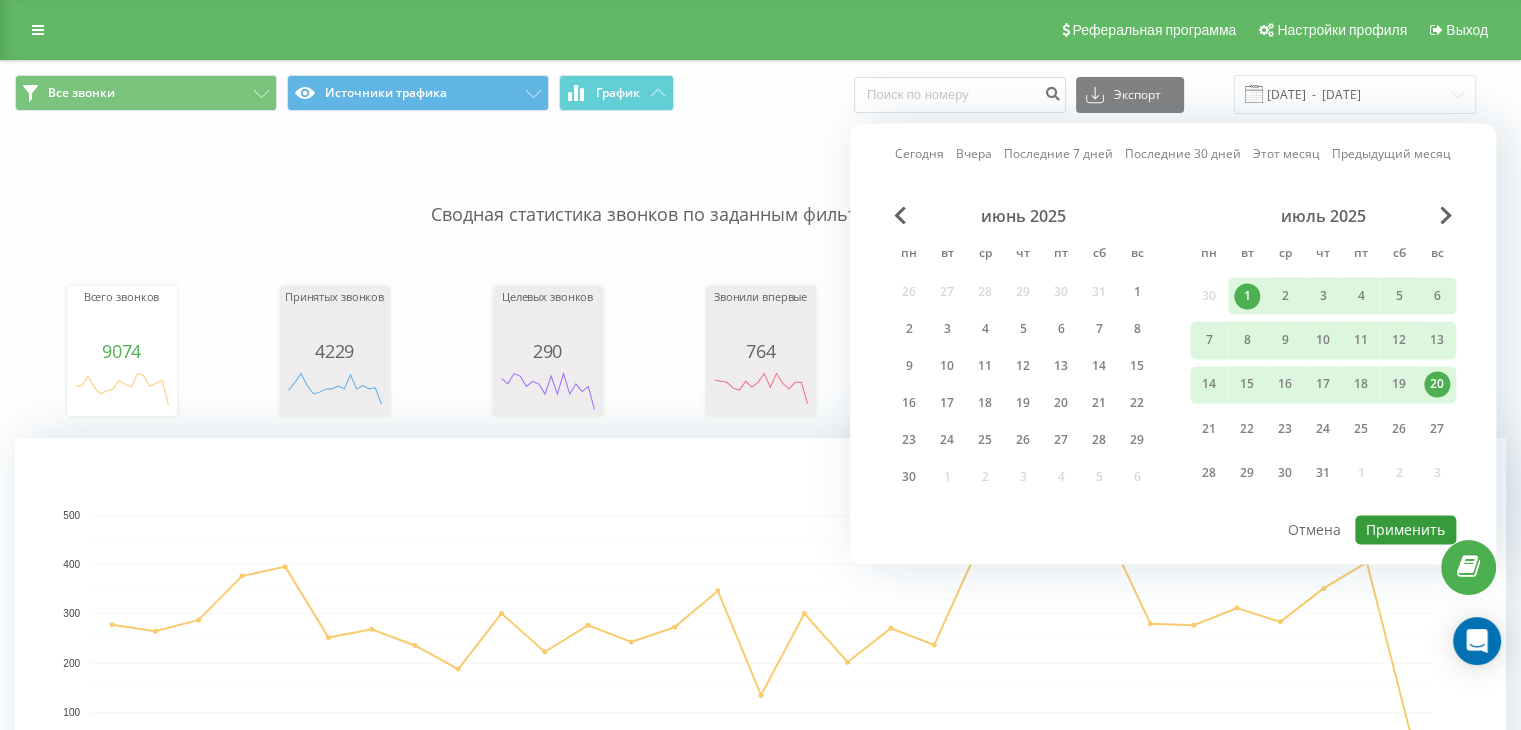 click on "Применить" at bounding box center [1405, 529] 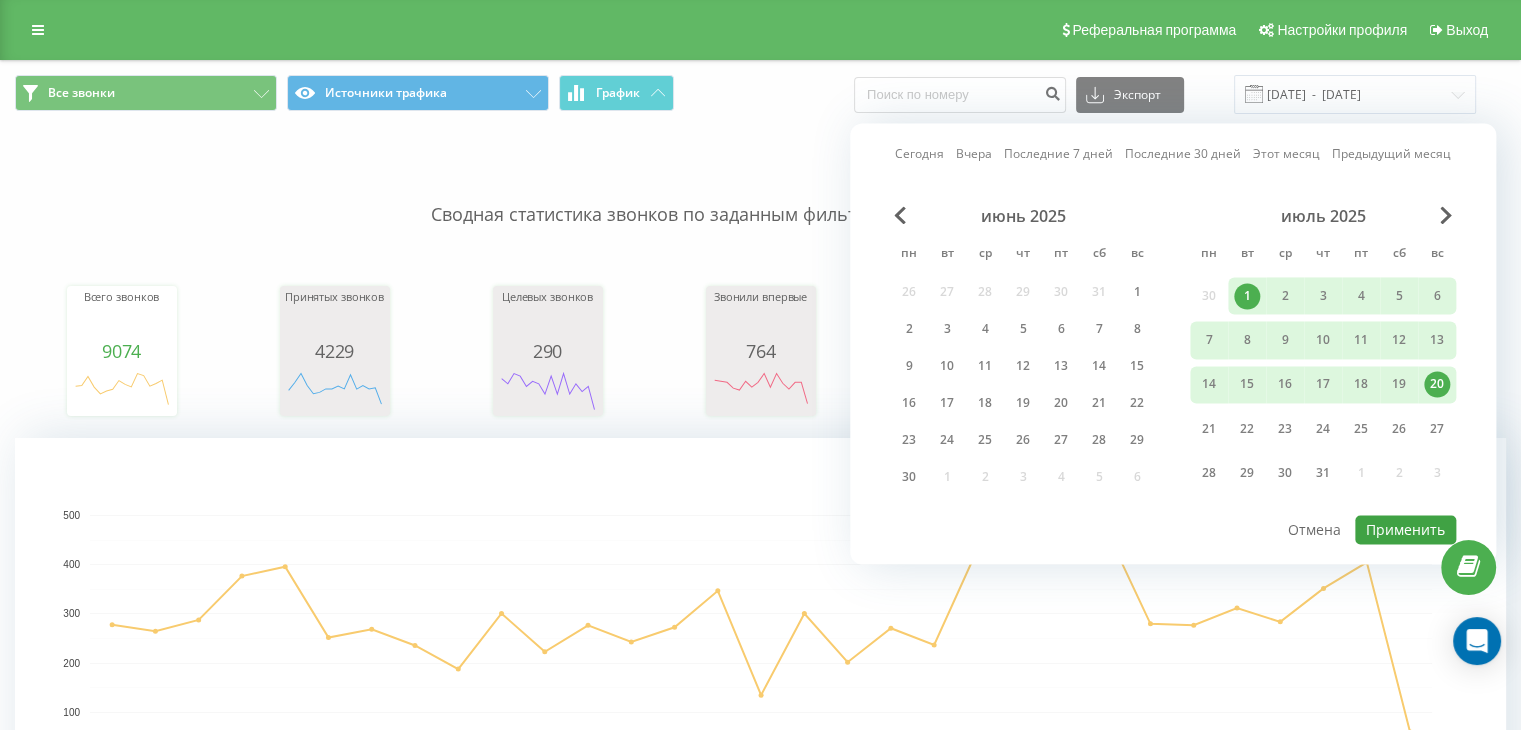 type on "[DATE]  -  [DATE]" 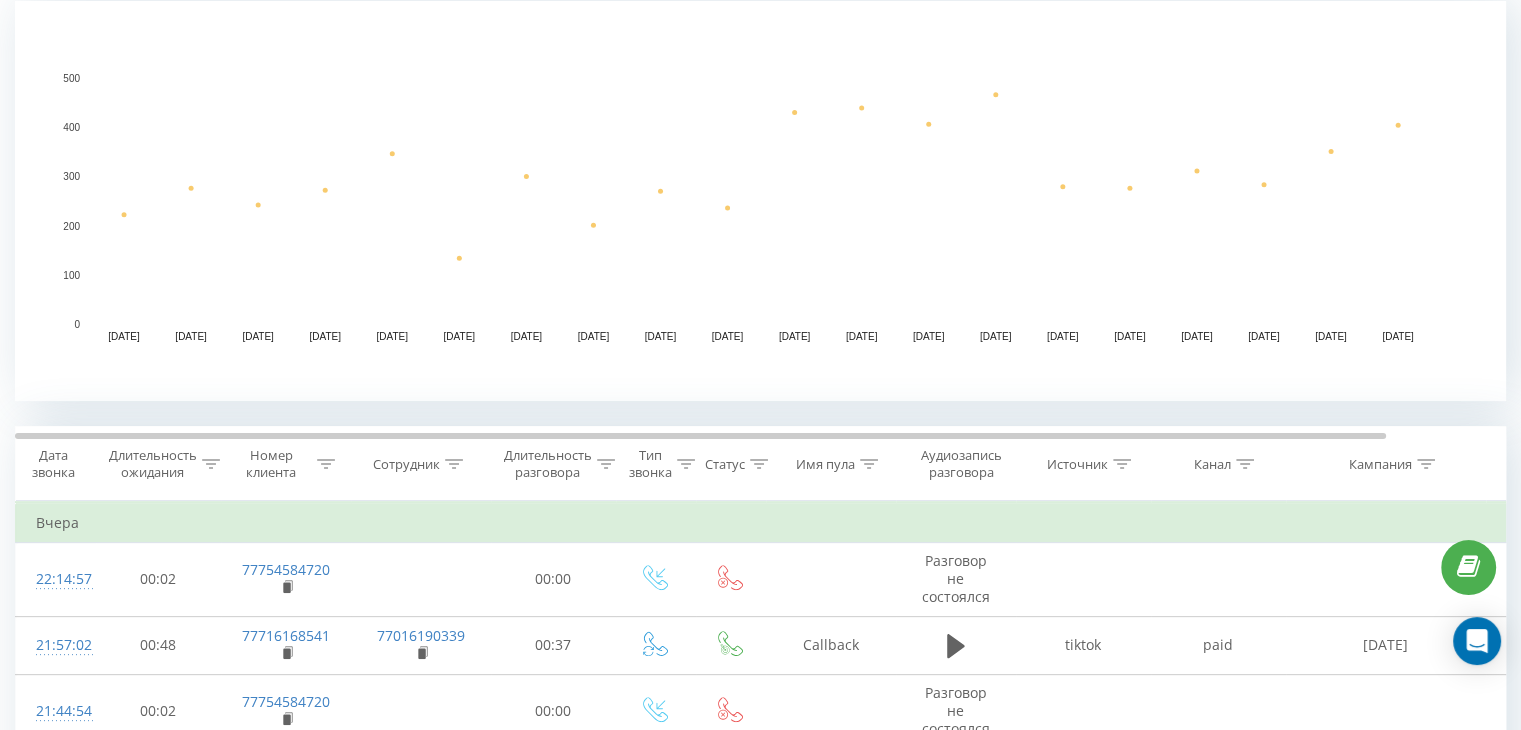 scroll, scrollTop: 800, scrollLeft: 0, axis: vertical 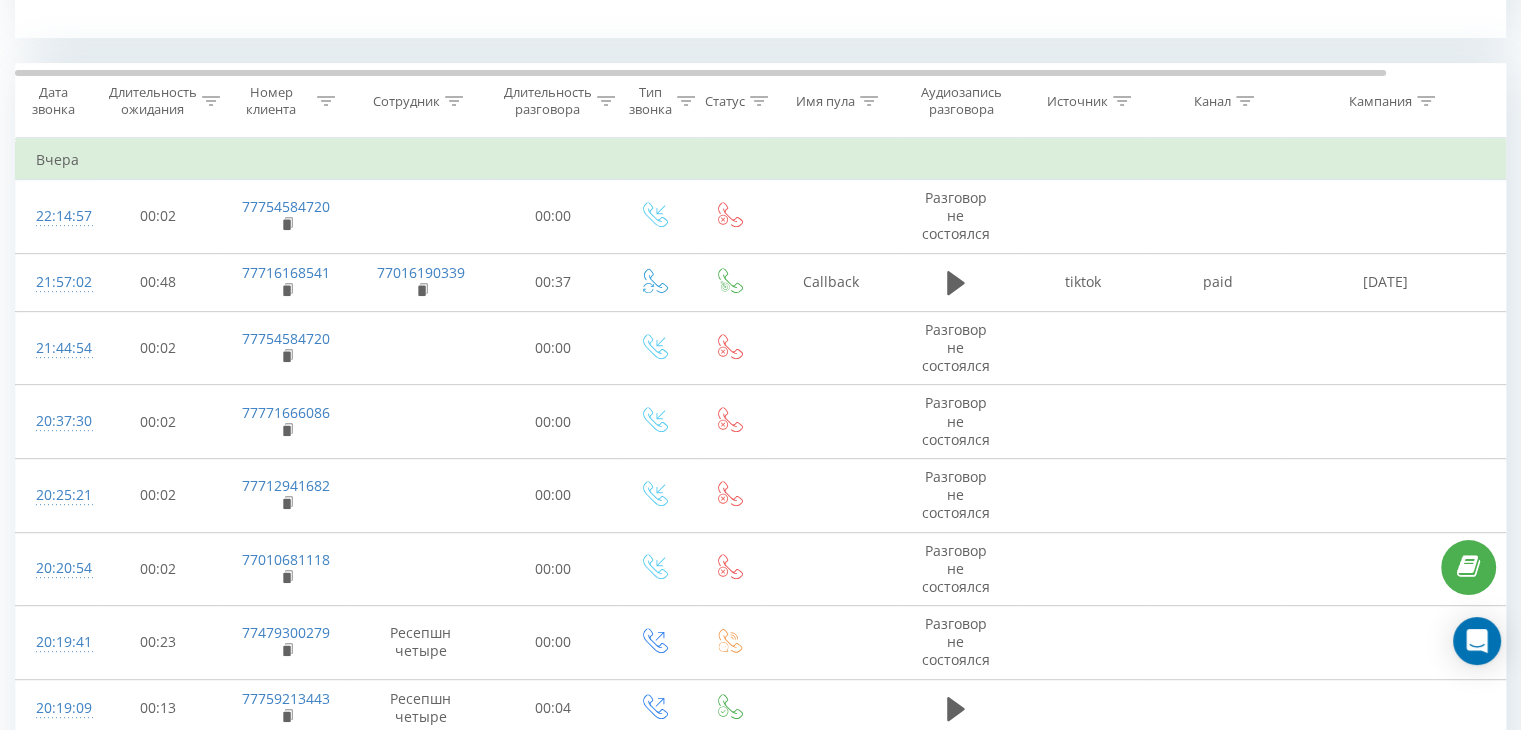 click at bounding box center (1122, 101) 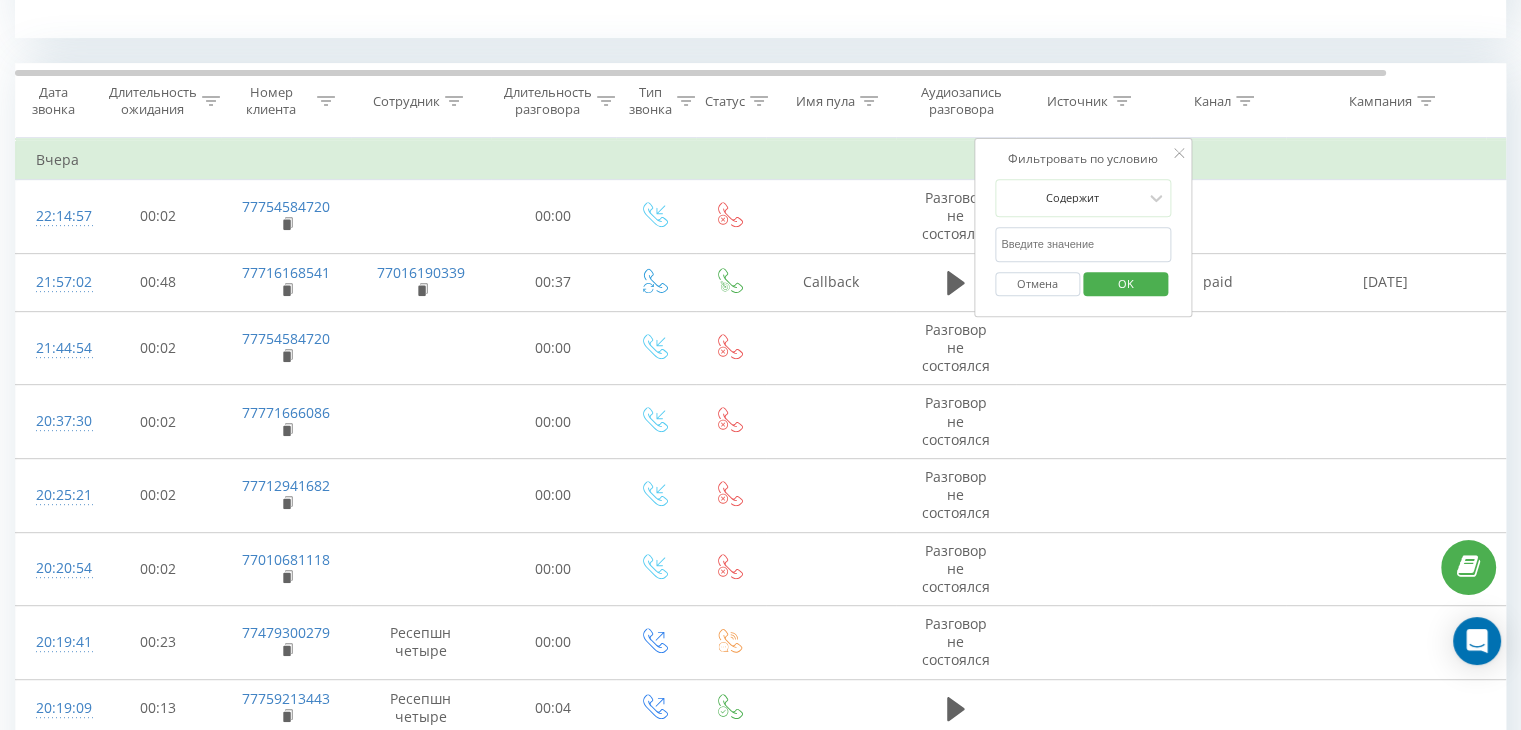 click at bounding box center (1083, 244) 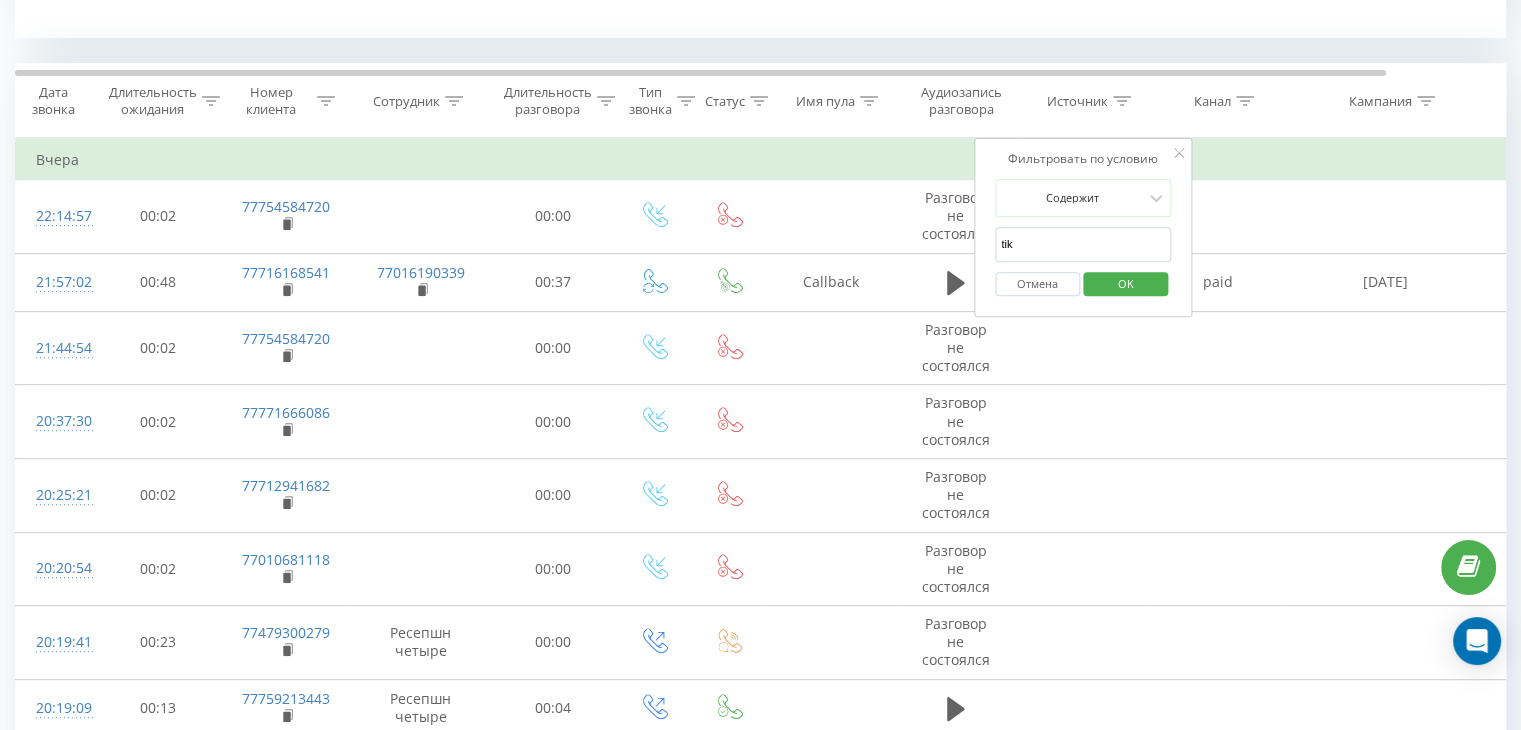 click on "OK" at bounding box center [1126, 283] 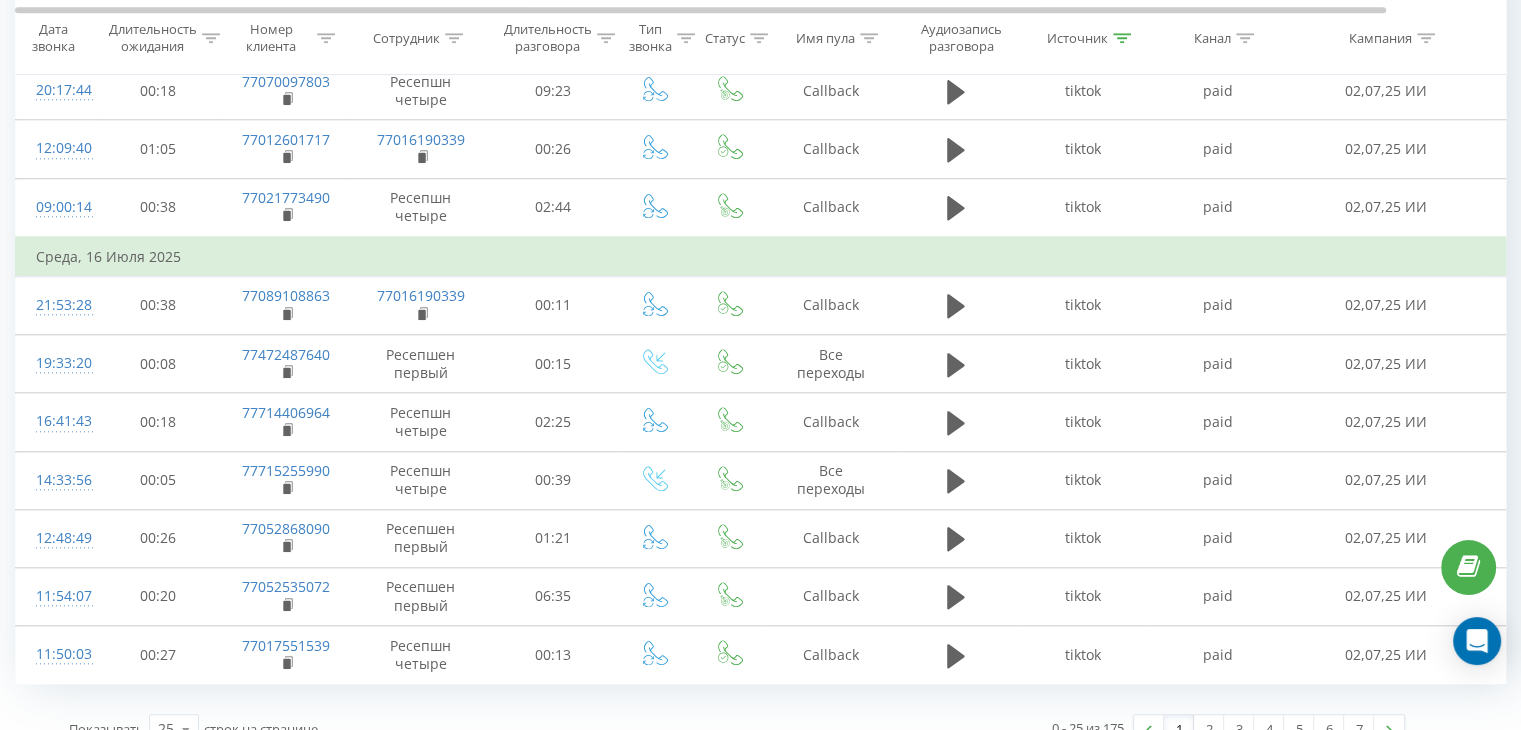 scroll, scrollTop: 1964, scrollLeft: 0, axis: vertical 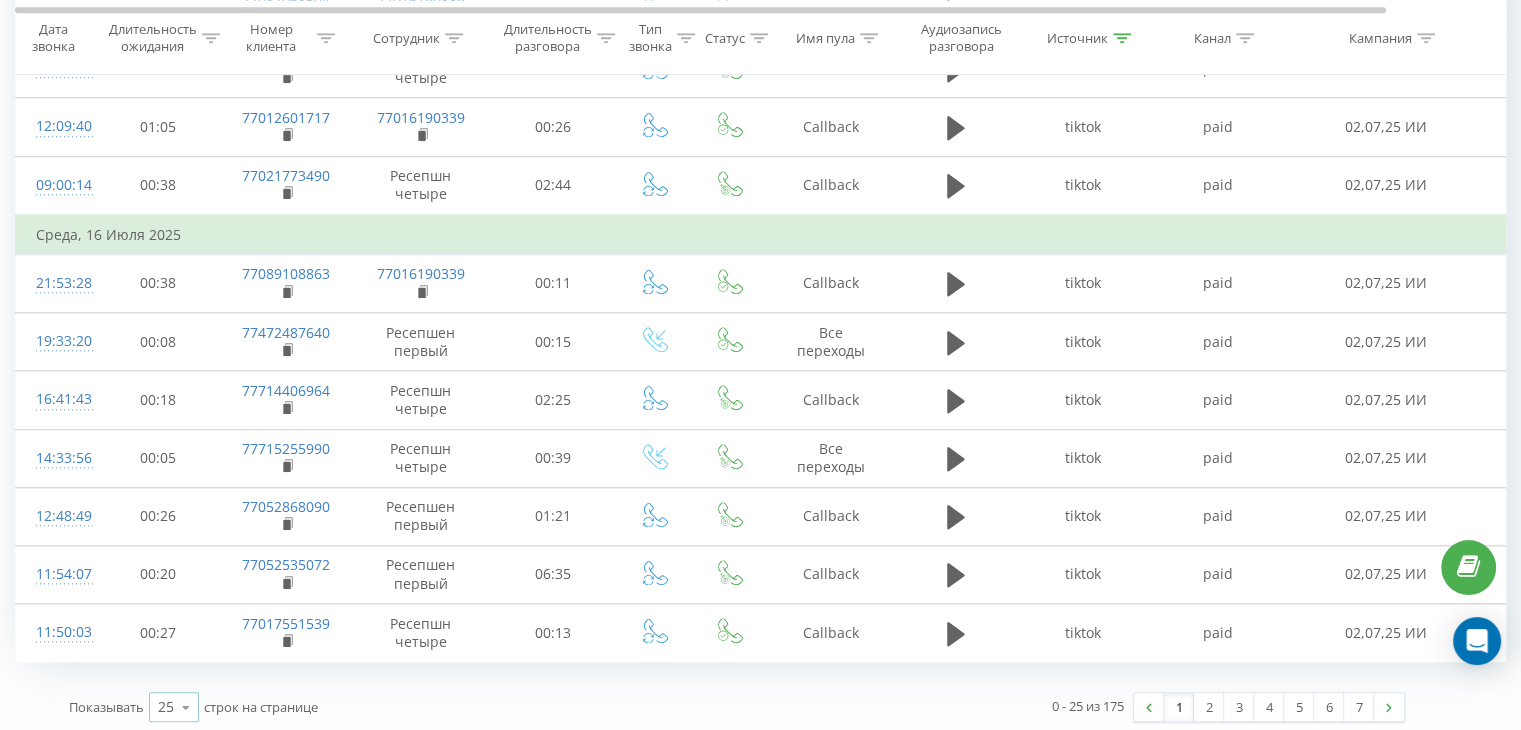 click at bounding box center [186, 707] 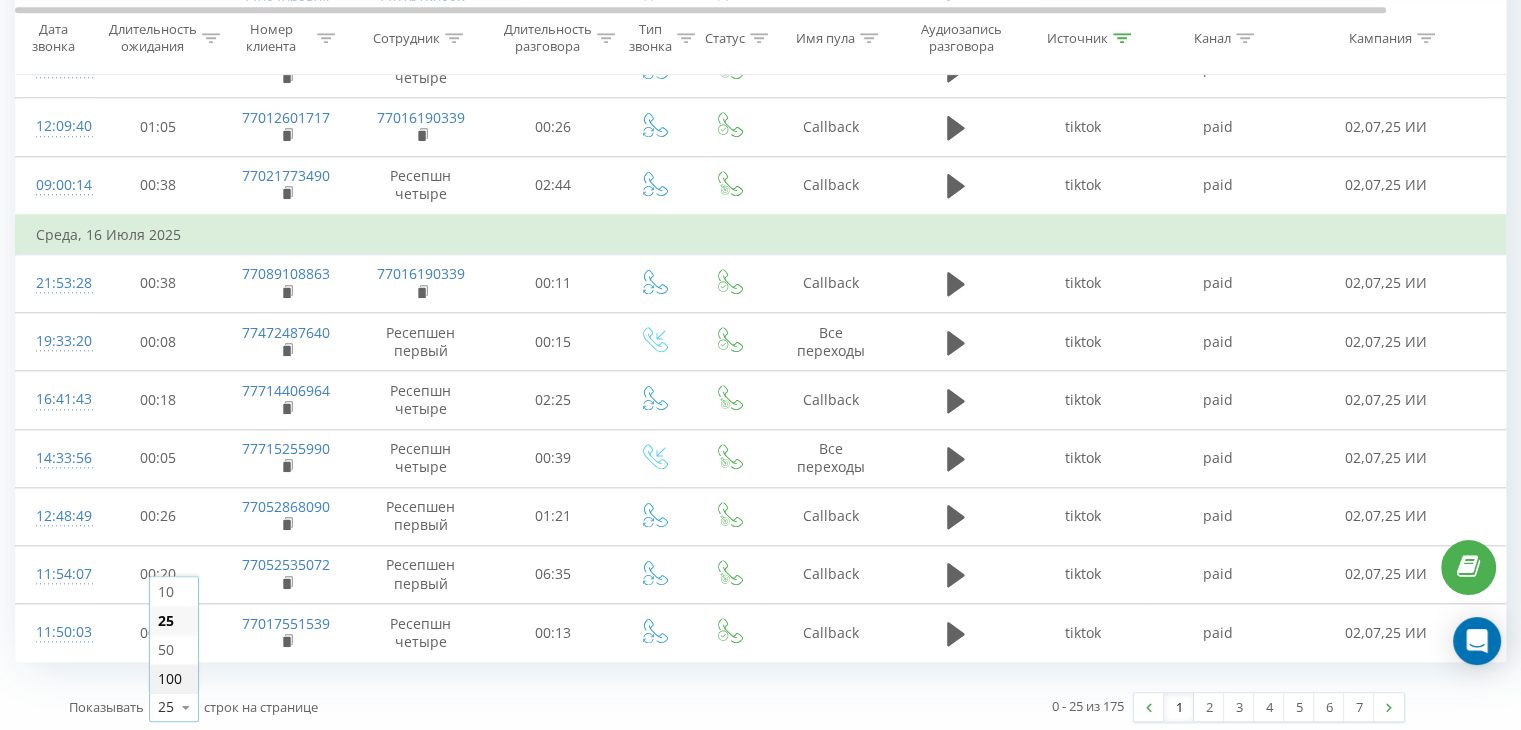 click on "100" at bounding box center [170, 678] 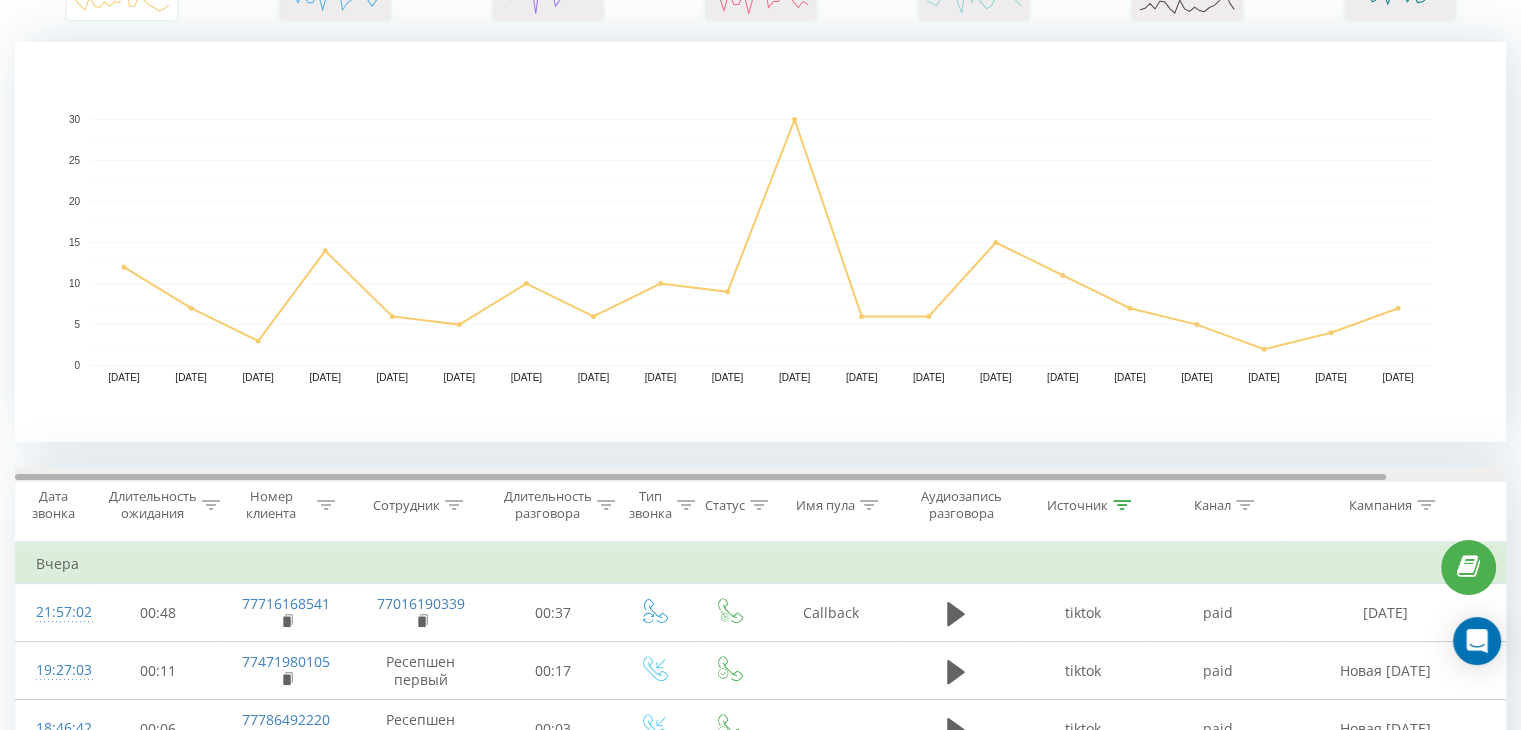 scroll, scrollTop: 400, scrollLeft: 0, axis: vertical 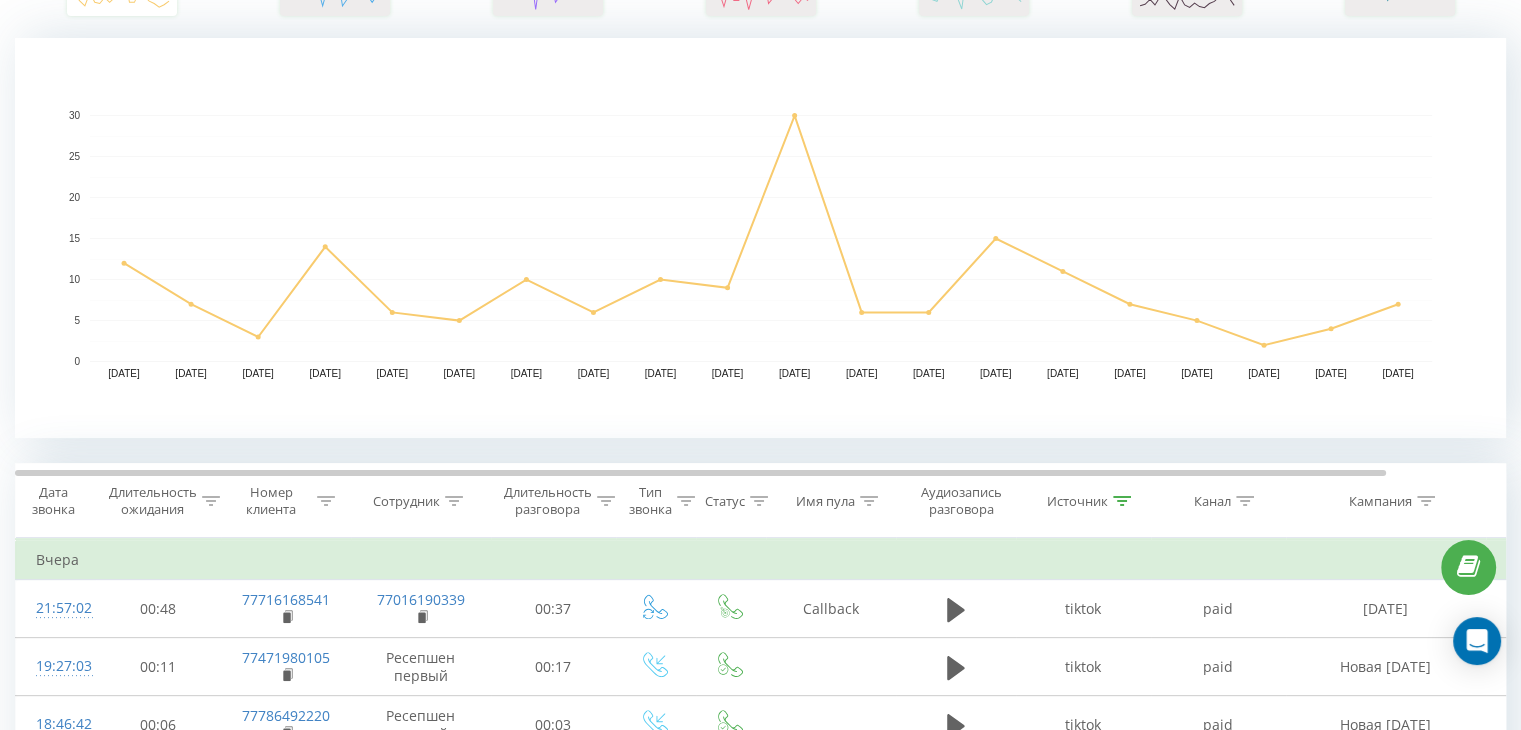 click on "Номер клиента" at bounding box center [283, 501] 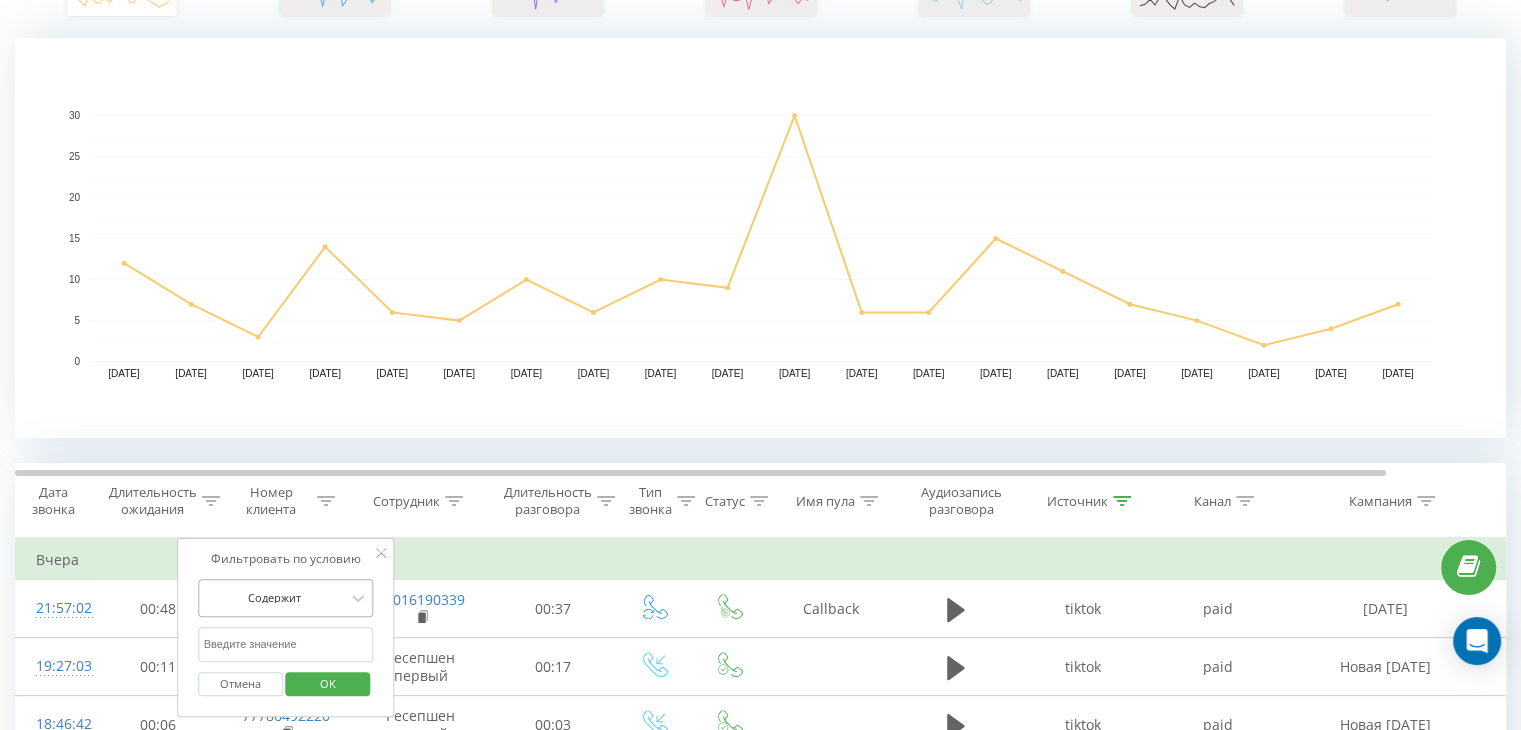 click on "Содержит" at bounding box center [286, 598] 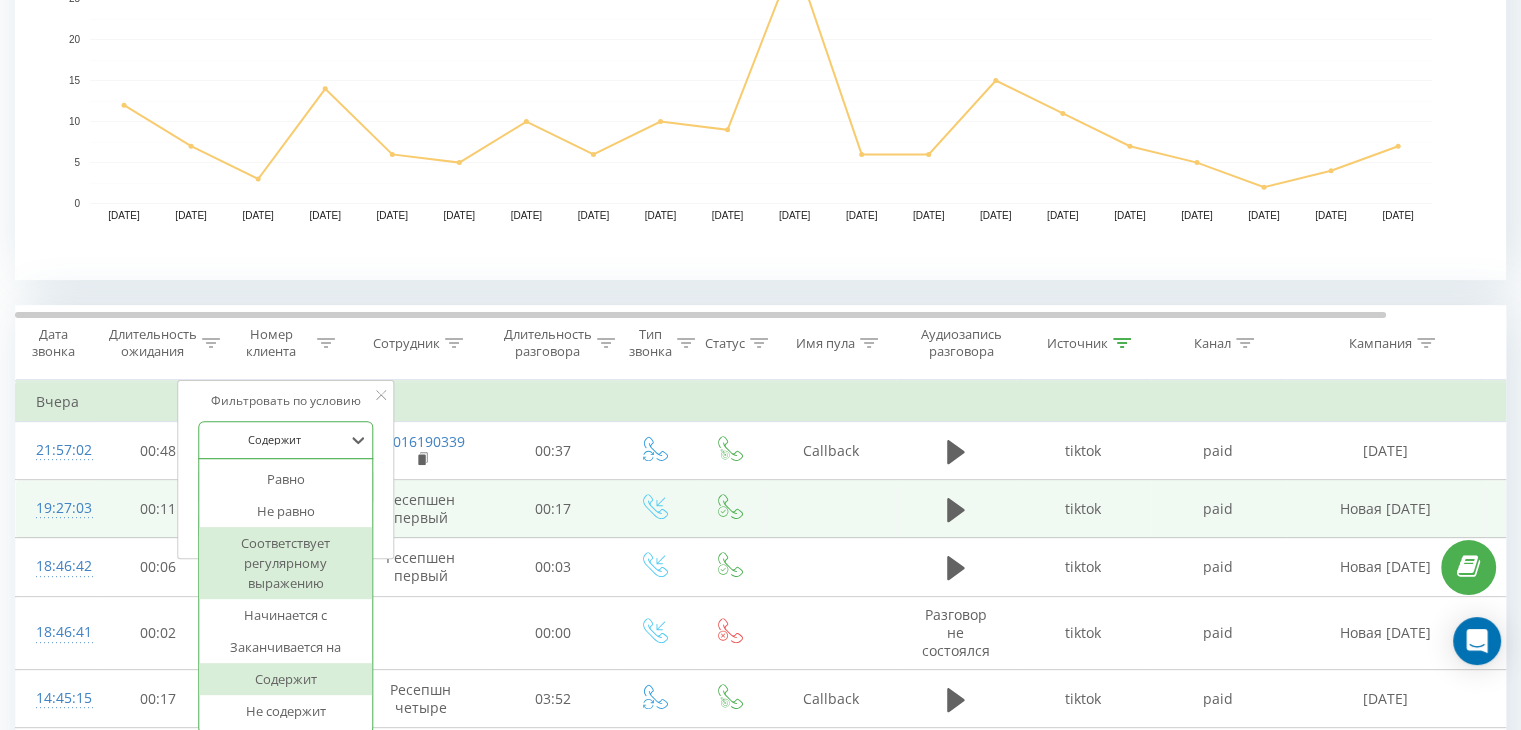 scroll, scrollTop: 658, scrollLeft: 0, axis: vertical 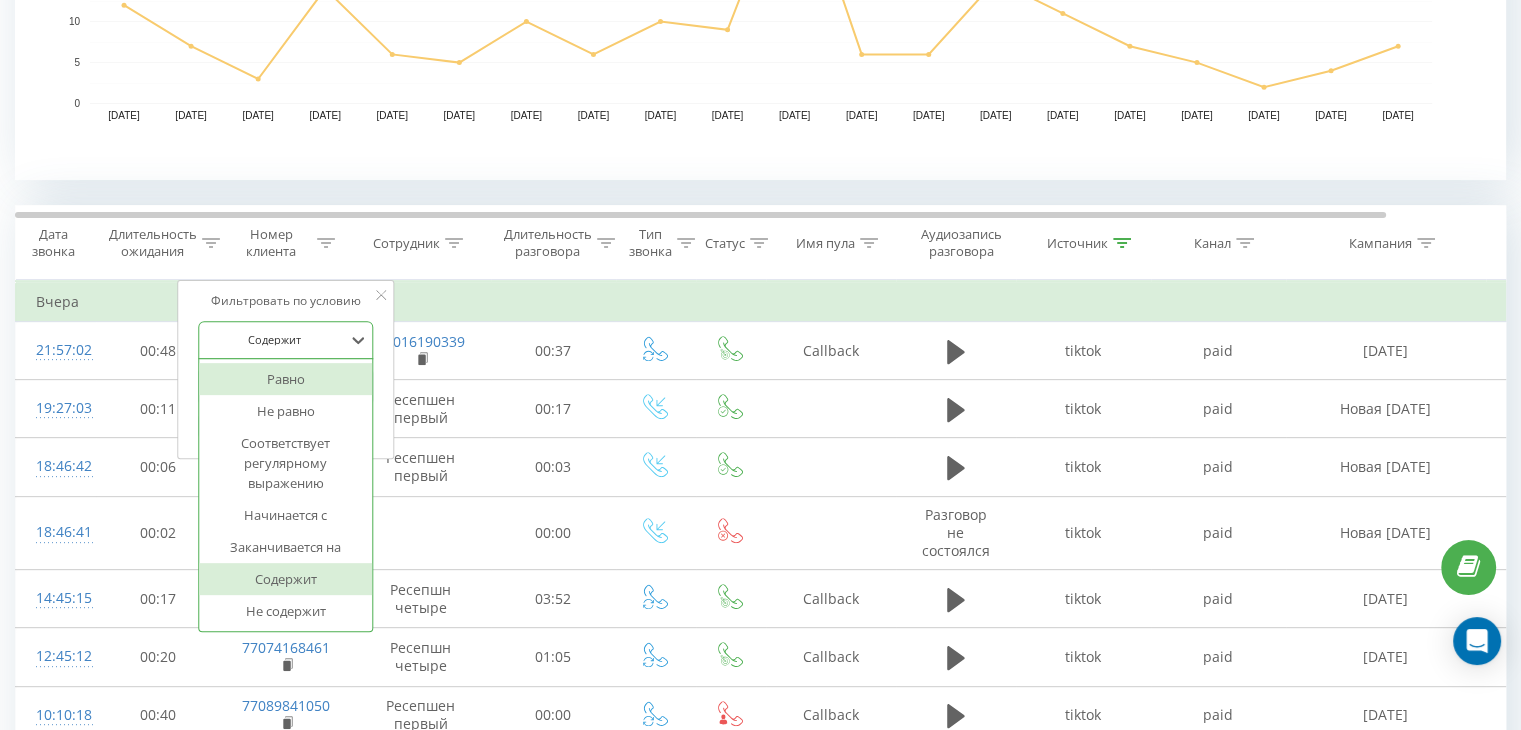 click on "Фильтровать по условию" at bounding box center [286, 301] 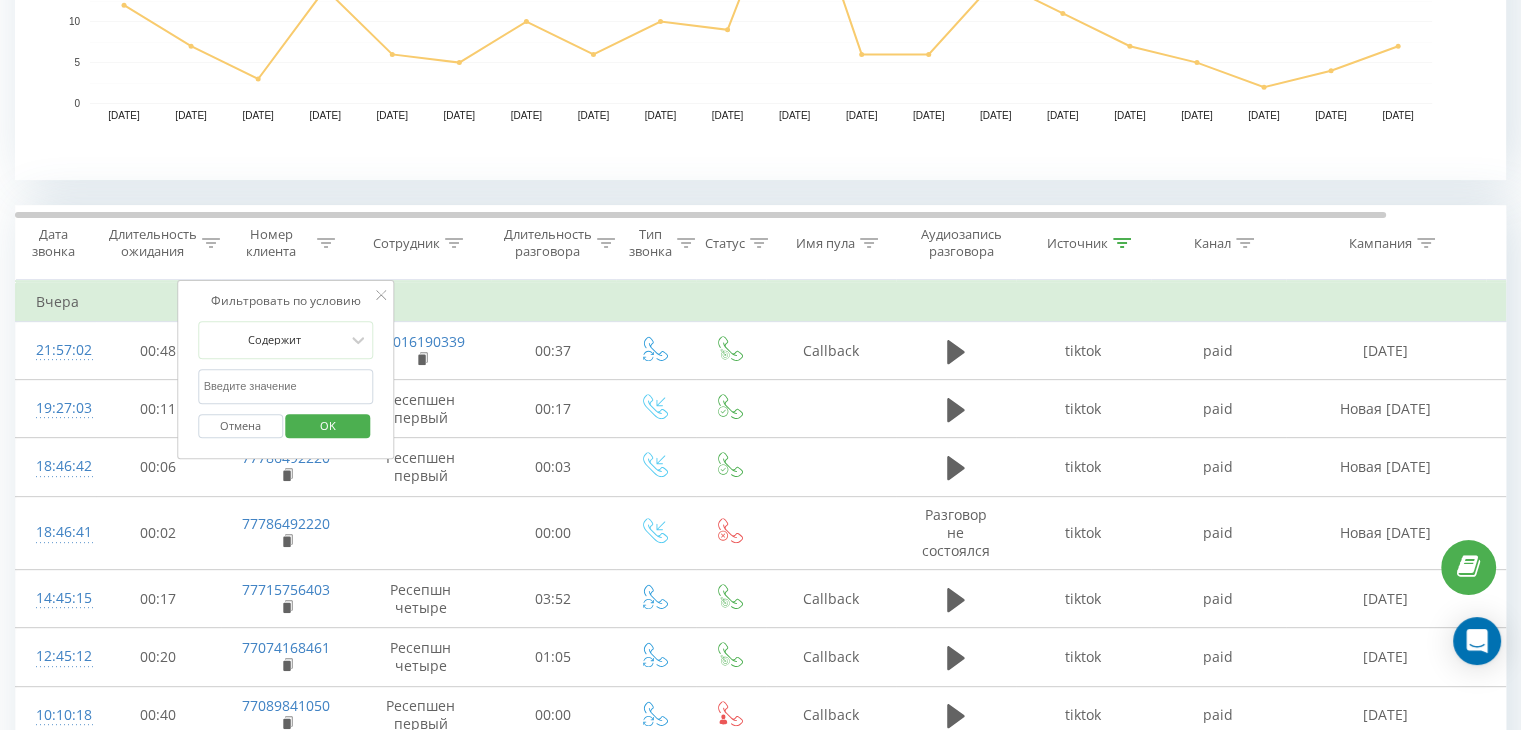 click on "Фильтровать по условию Содержит Отмена OK" at bounding box center [286, 370] 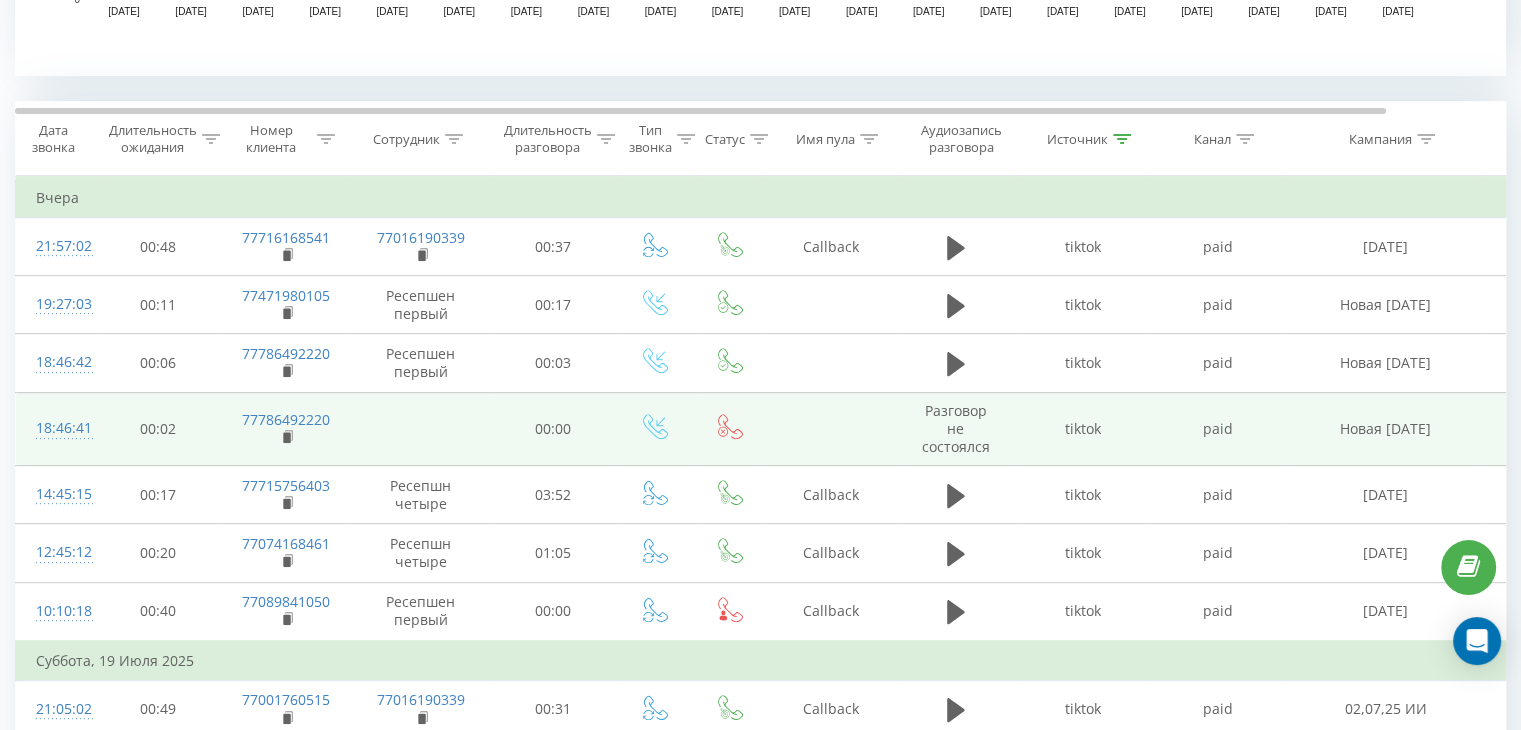 scroll, scrollTop: 758, scrollLeft: 0, axis: vertical 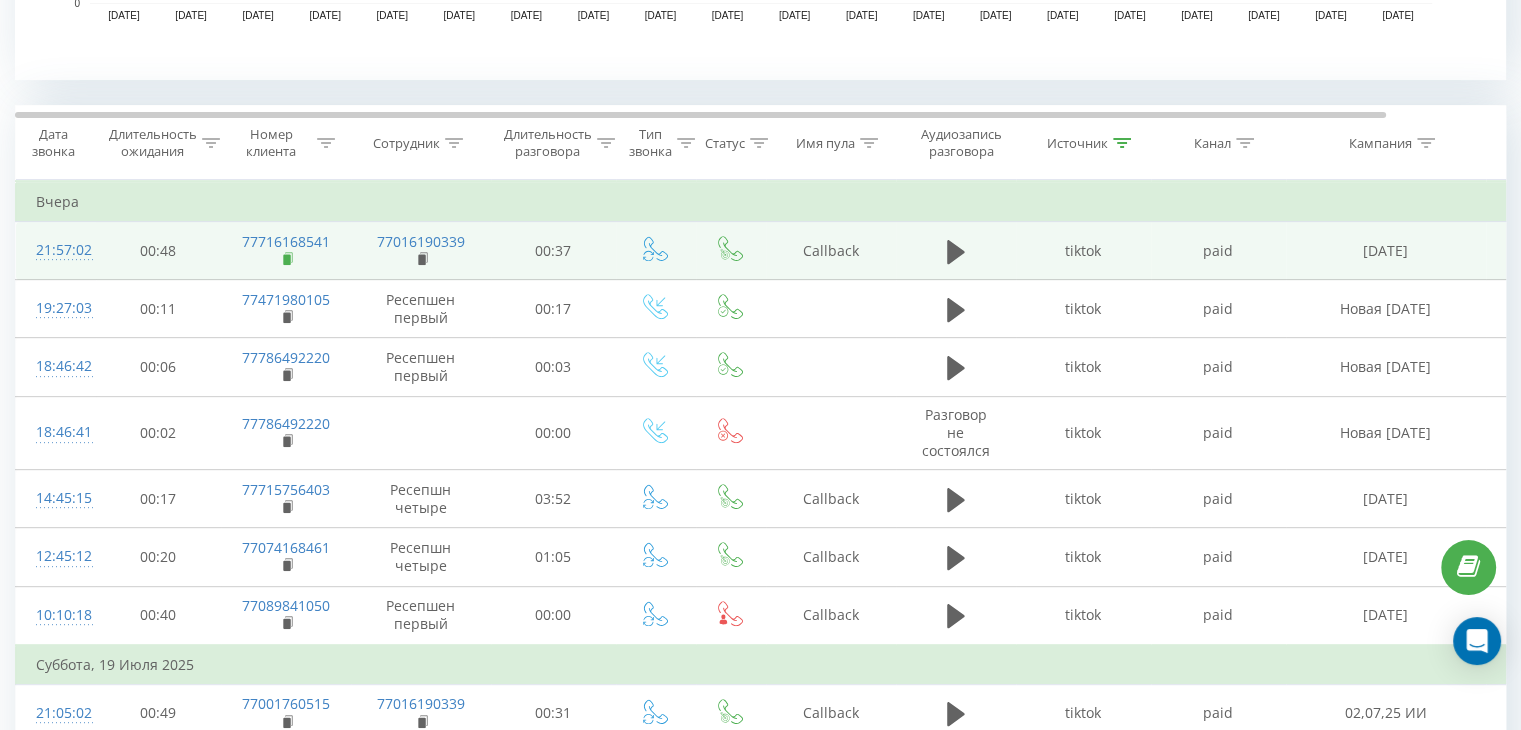 click 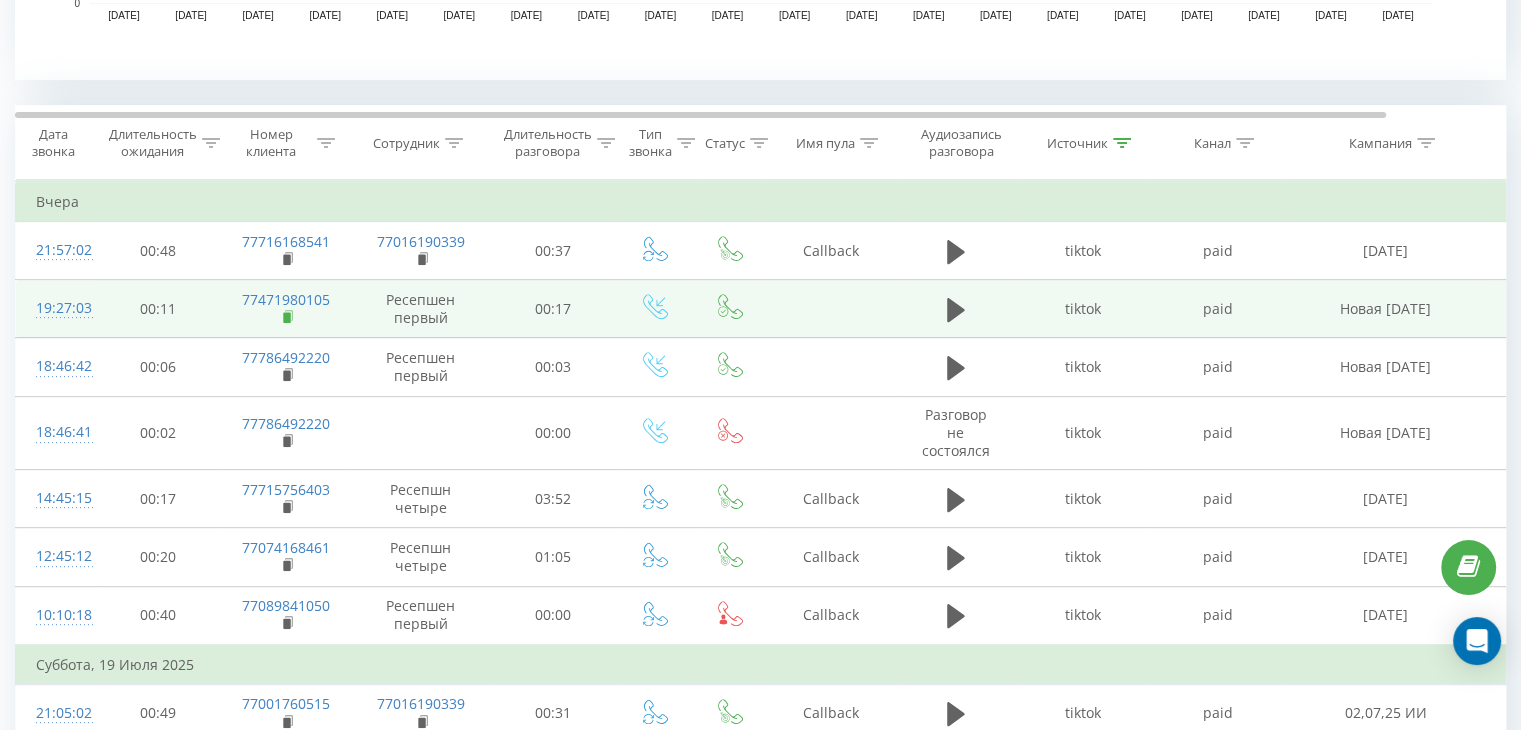 click 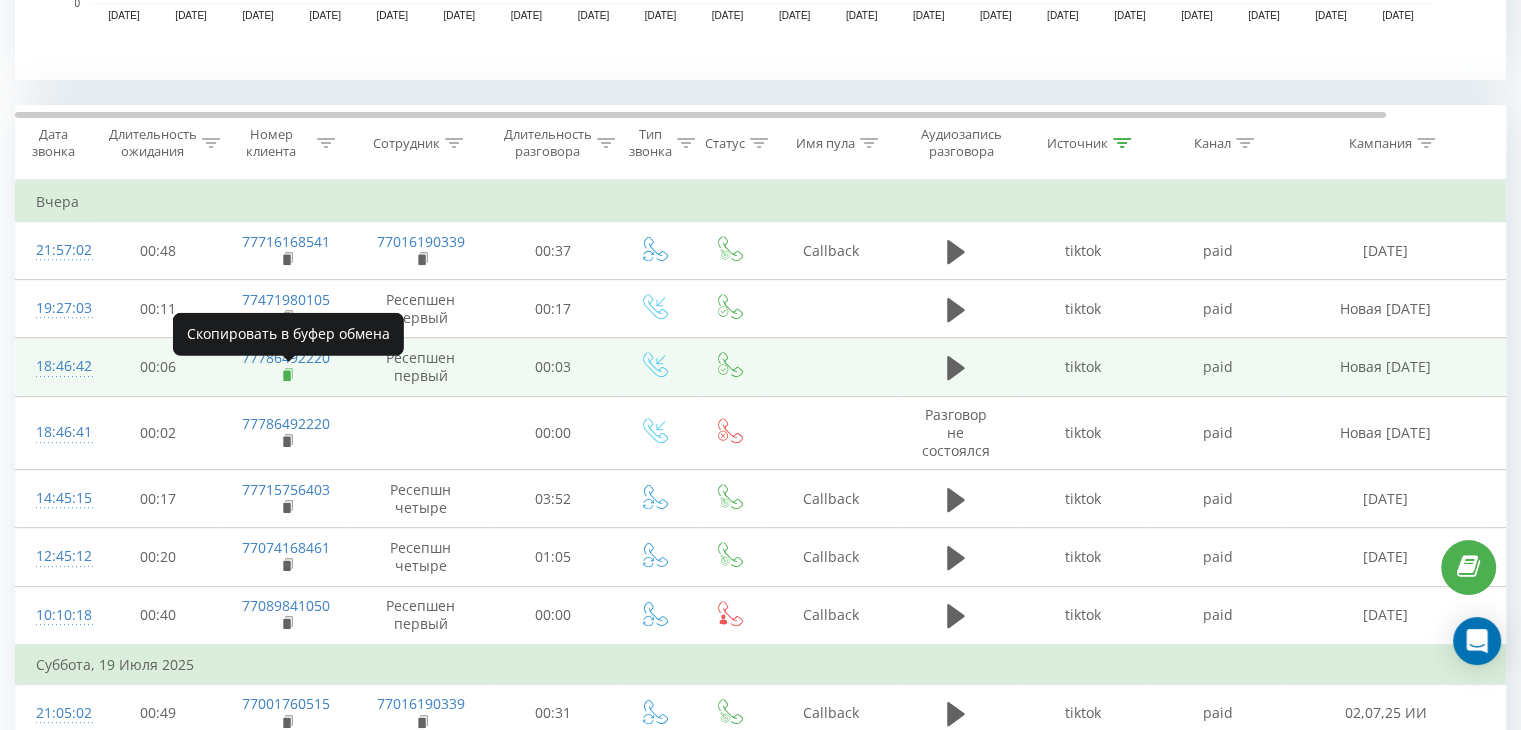click 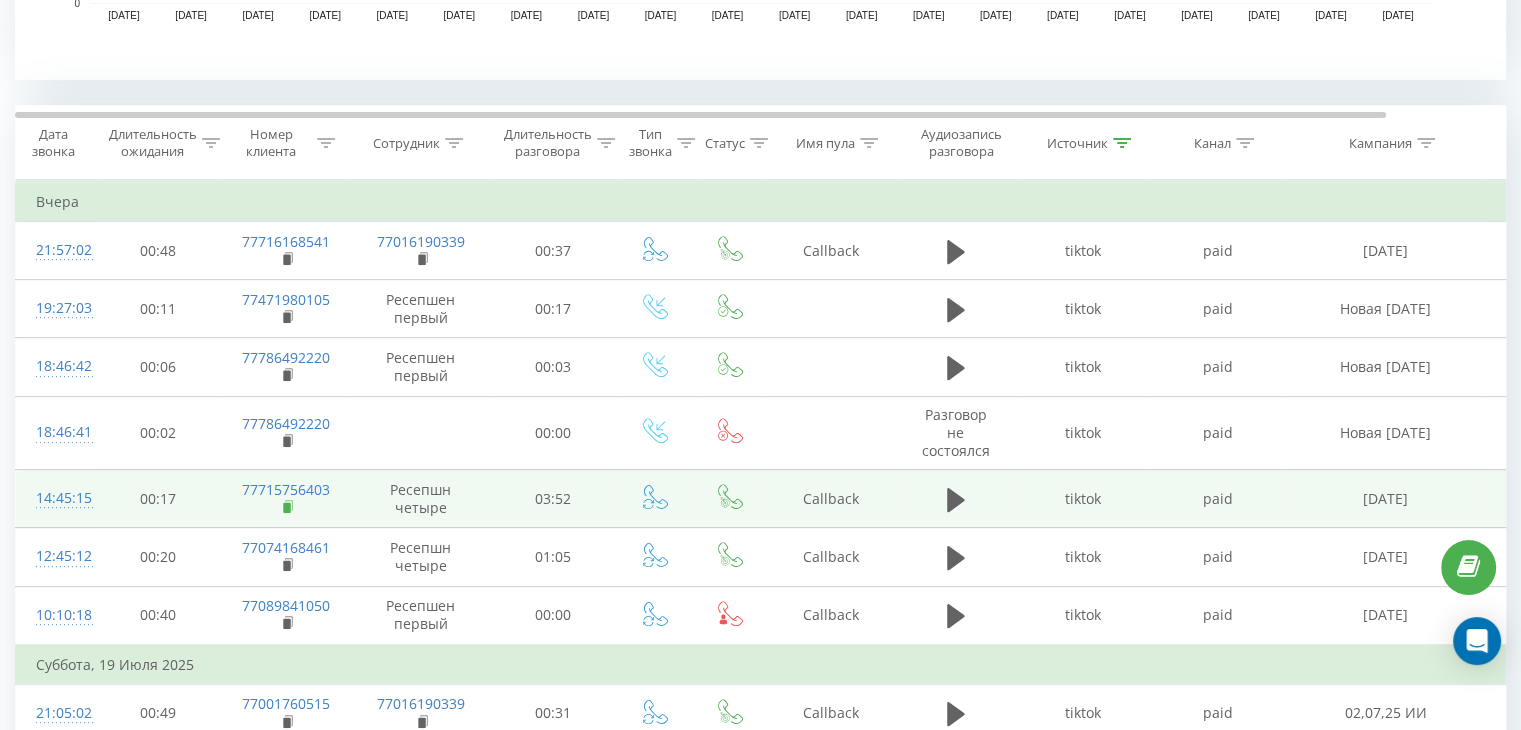 click 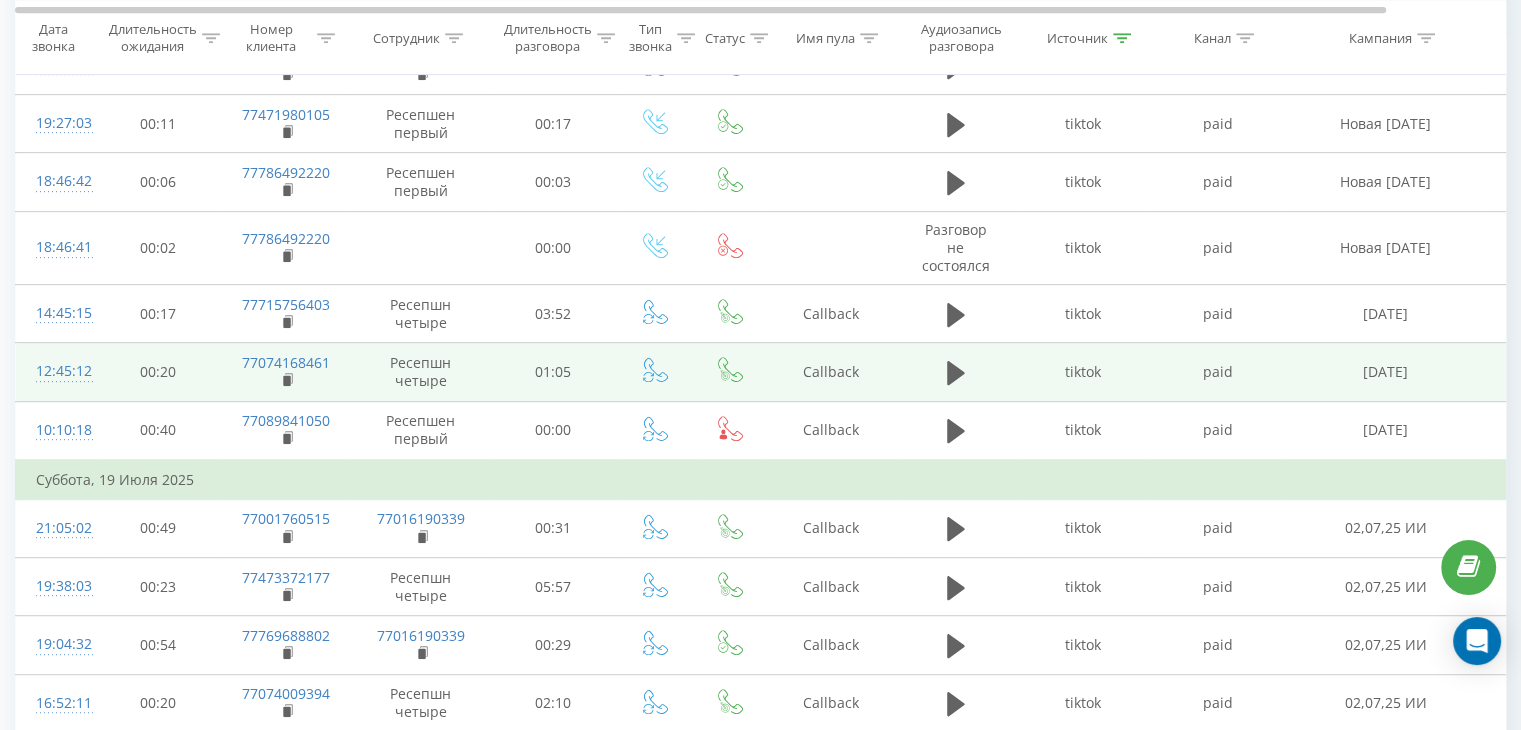 scroll, scrollTop: 958, scrollLeft: 0, axis: vertical 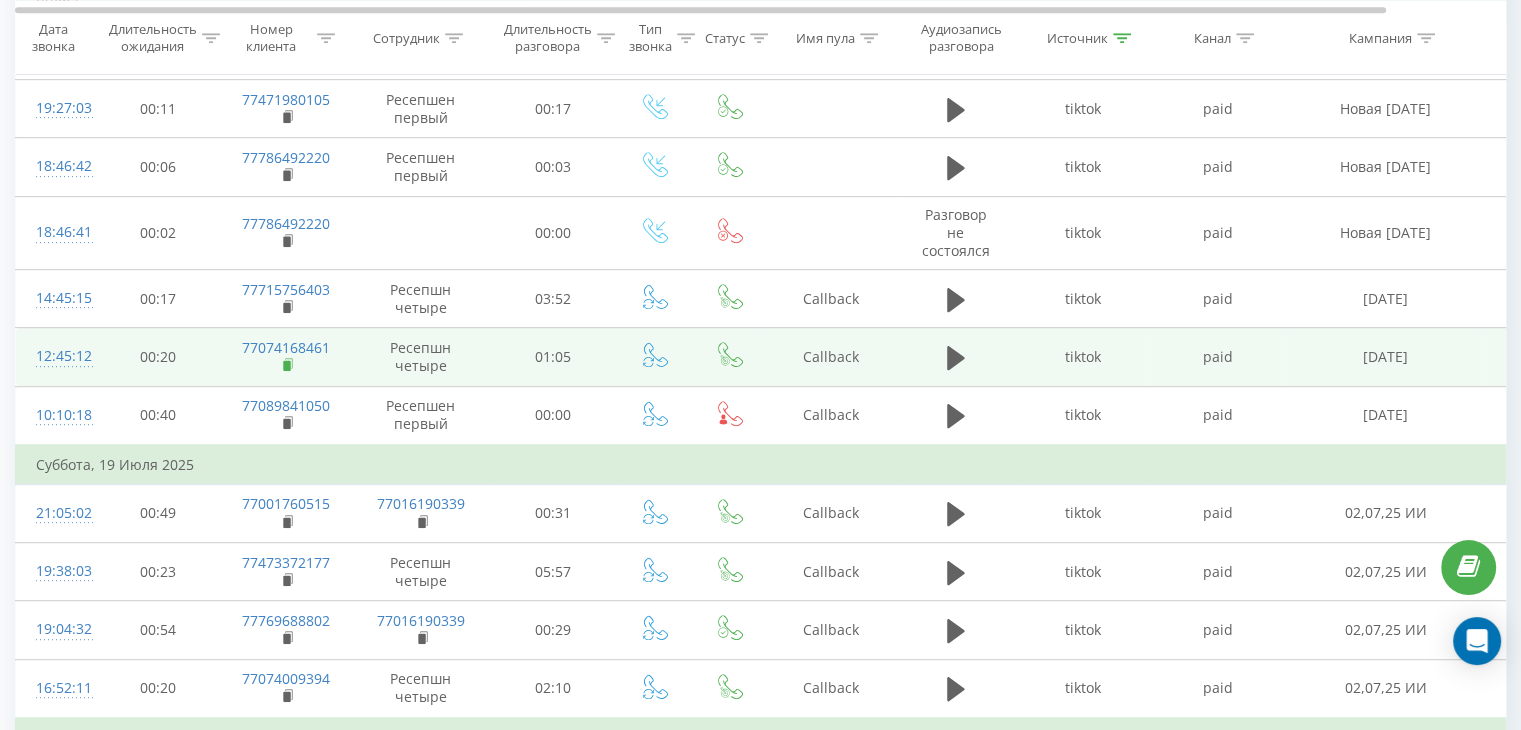click 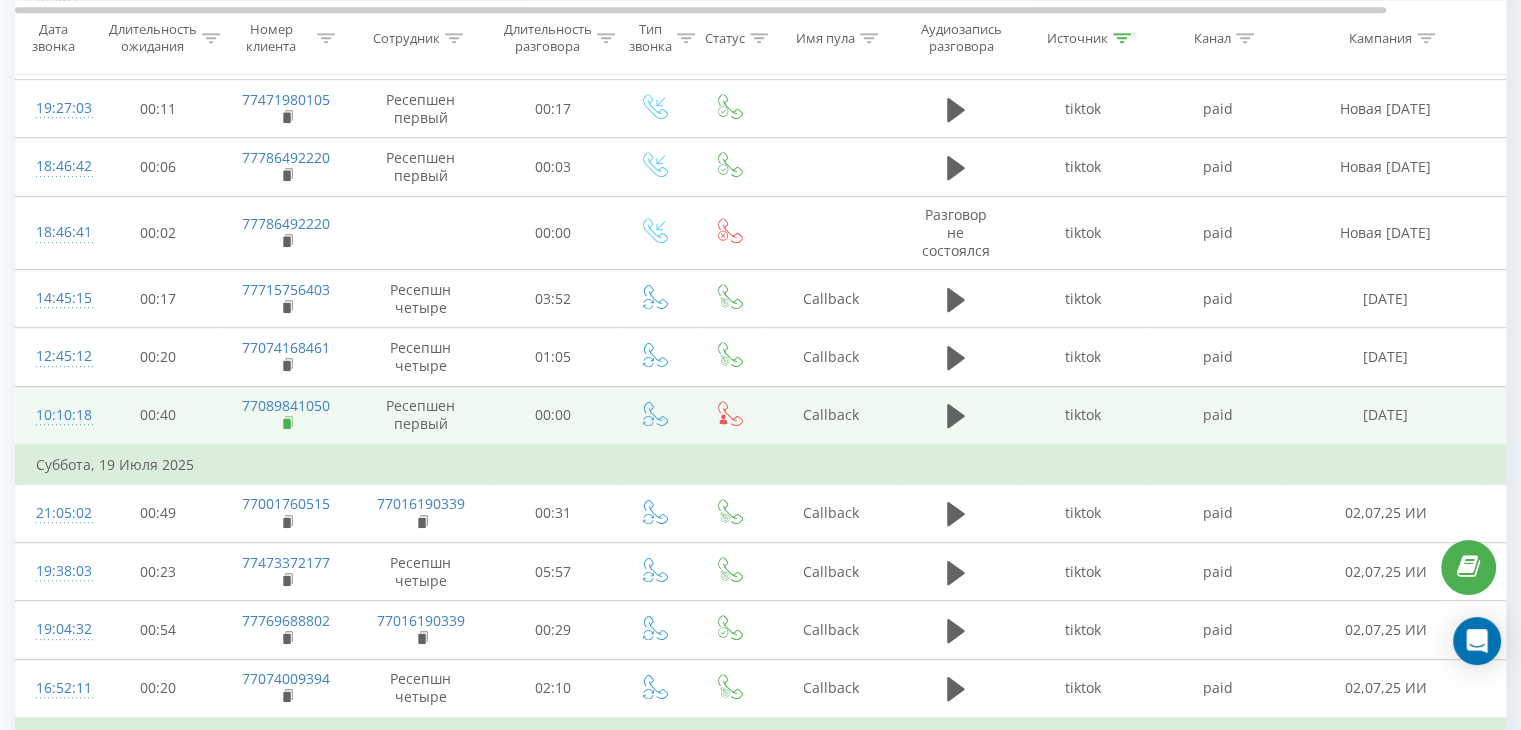 click 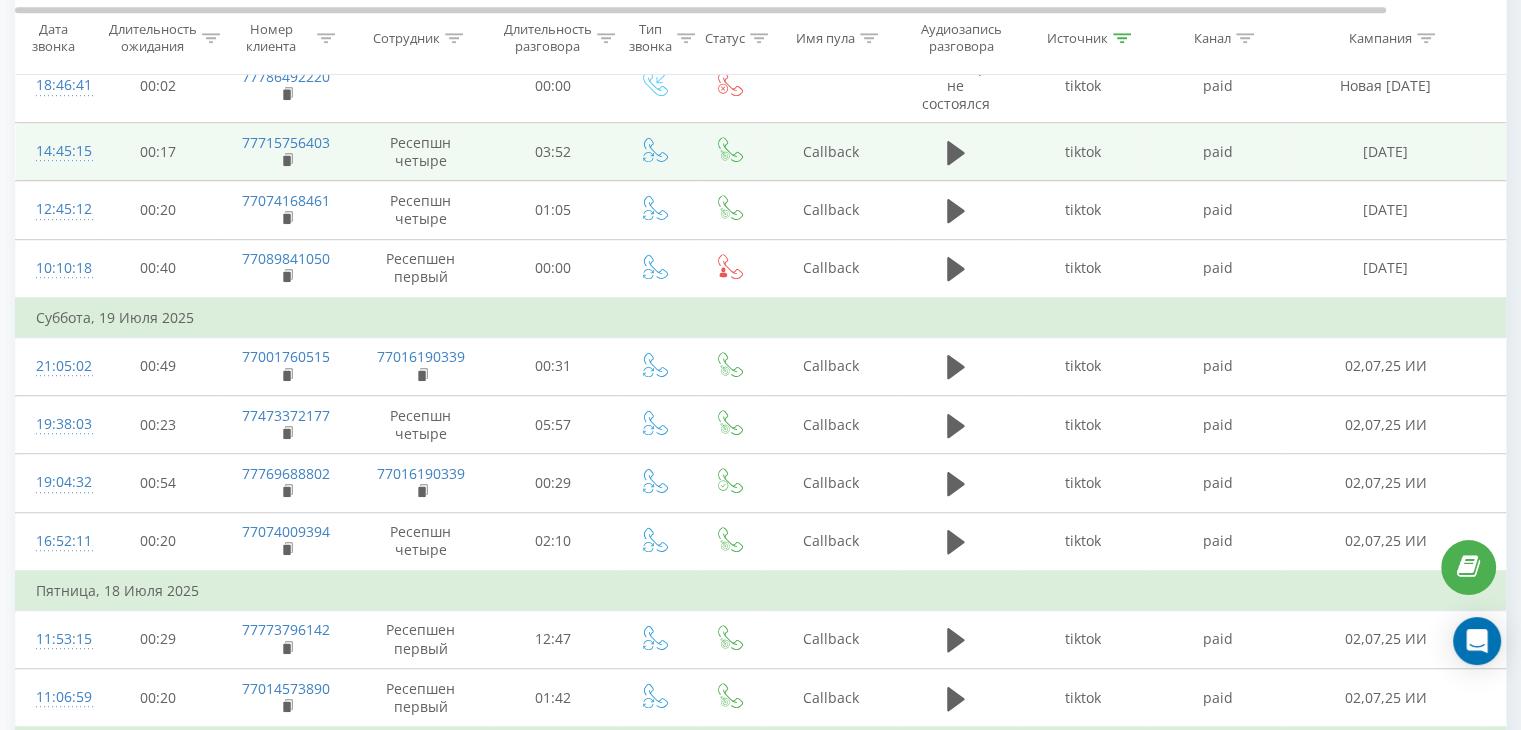 scroll, scrollTop: 1158, scrollLeft: 0, axis: vertical 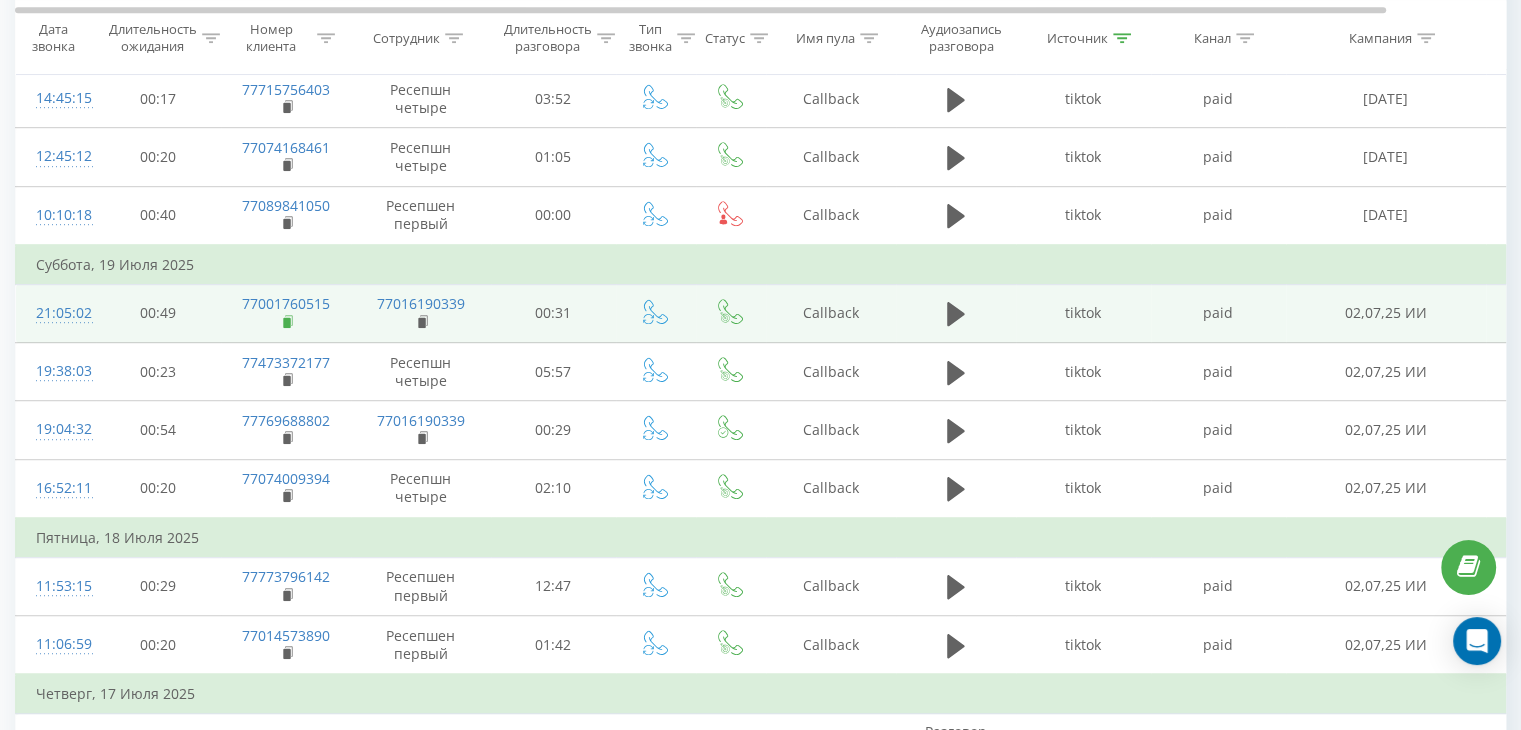 click 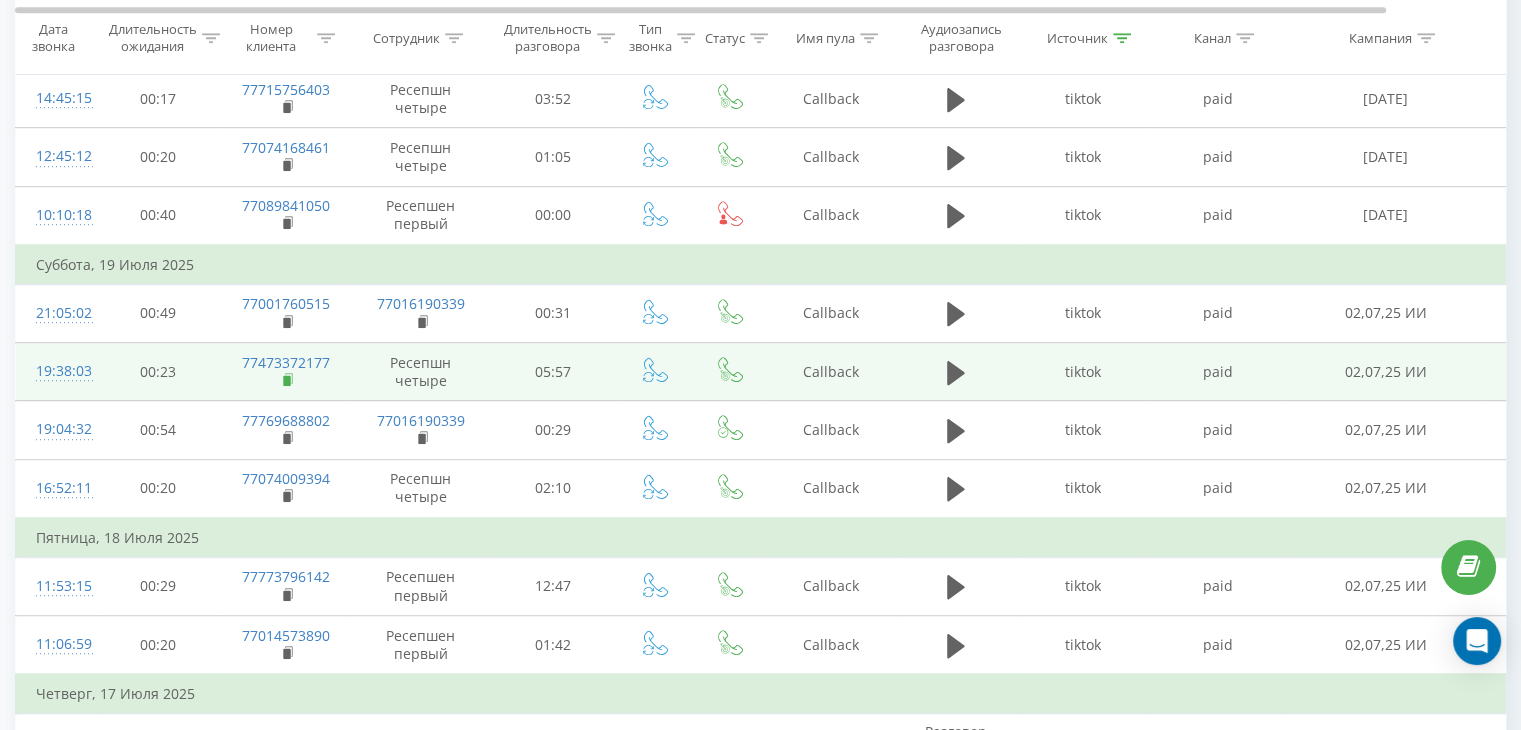 click 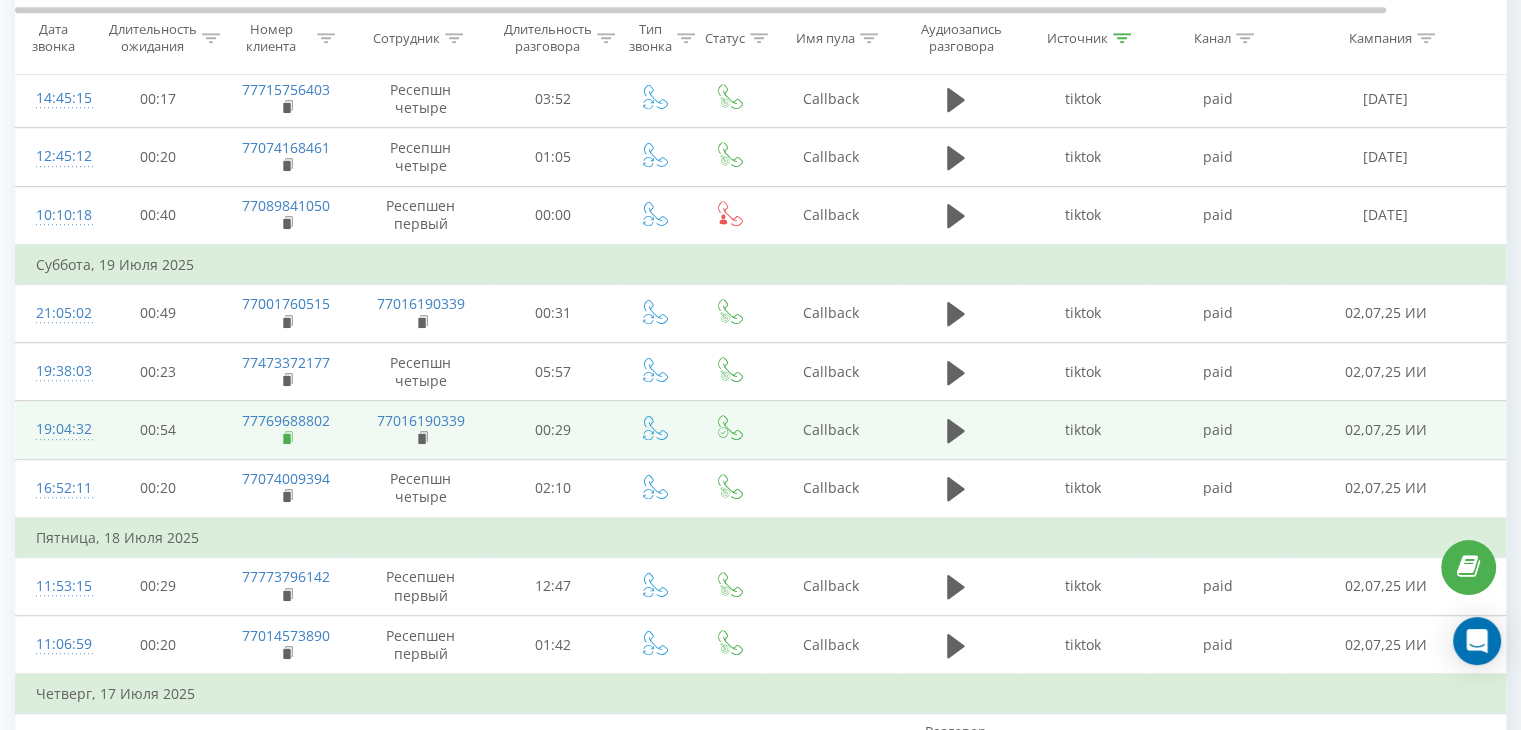 click 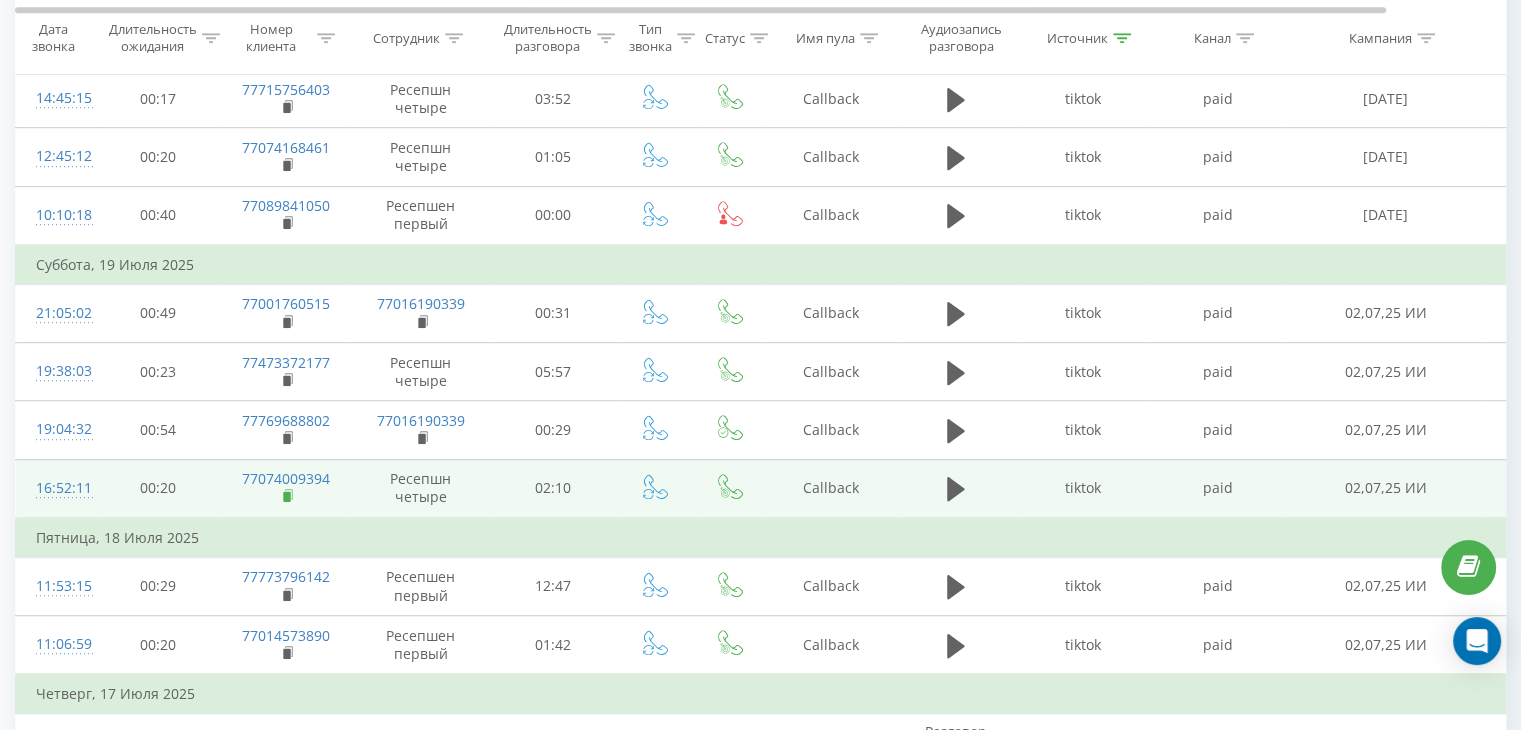 click 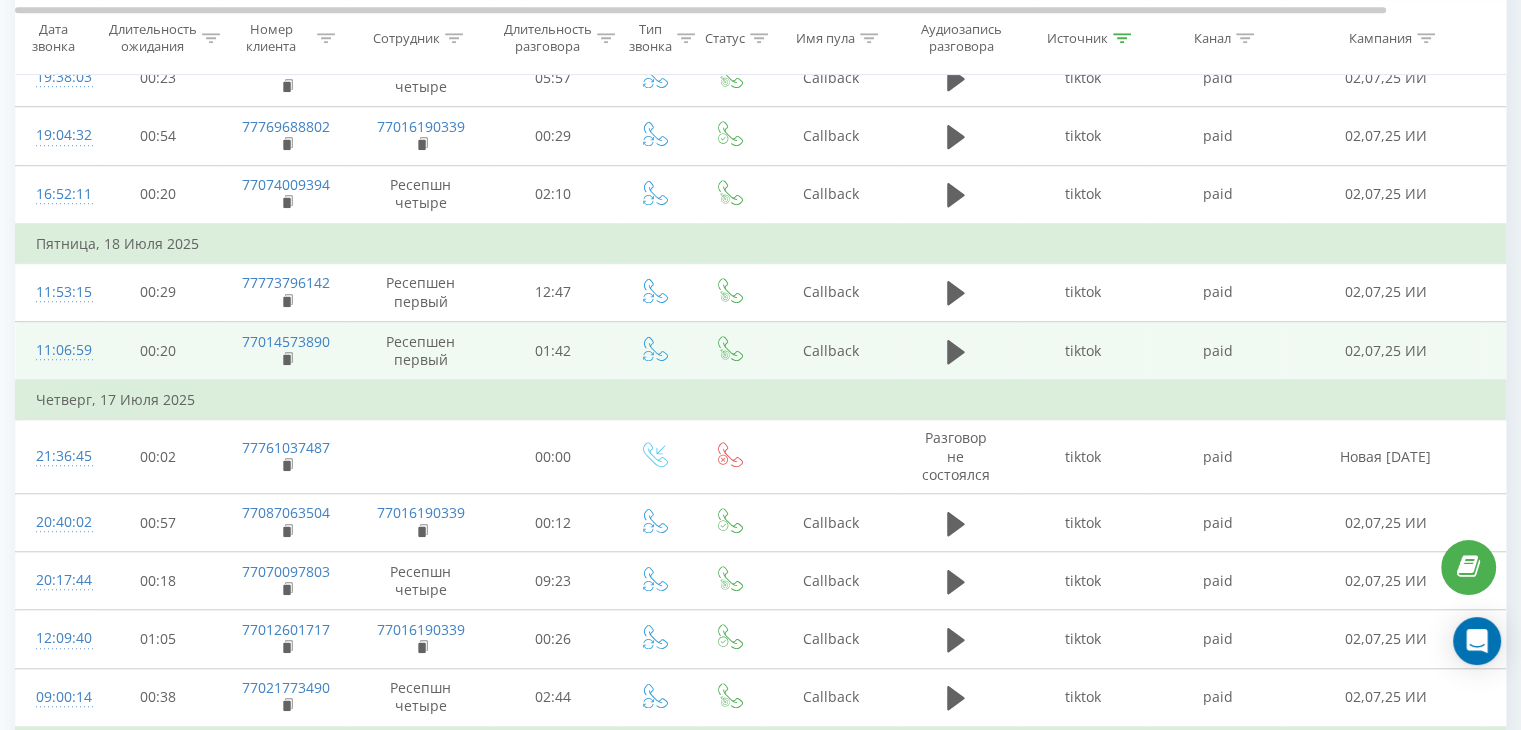 scroll, scrollTop: 1458, scrollLeft: 0, axis: vertical 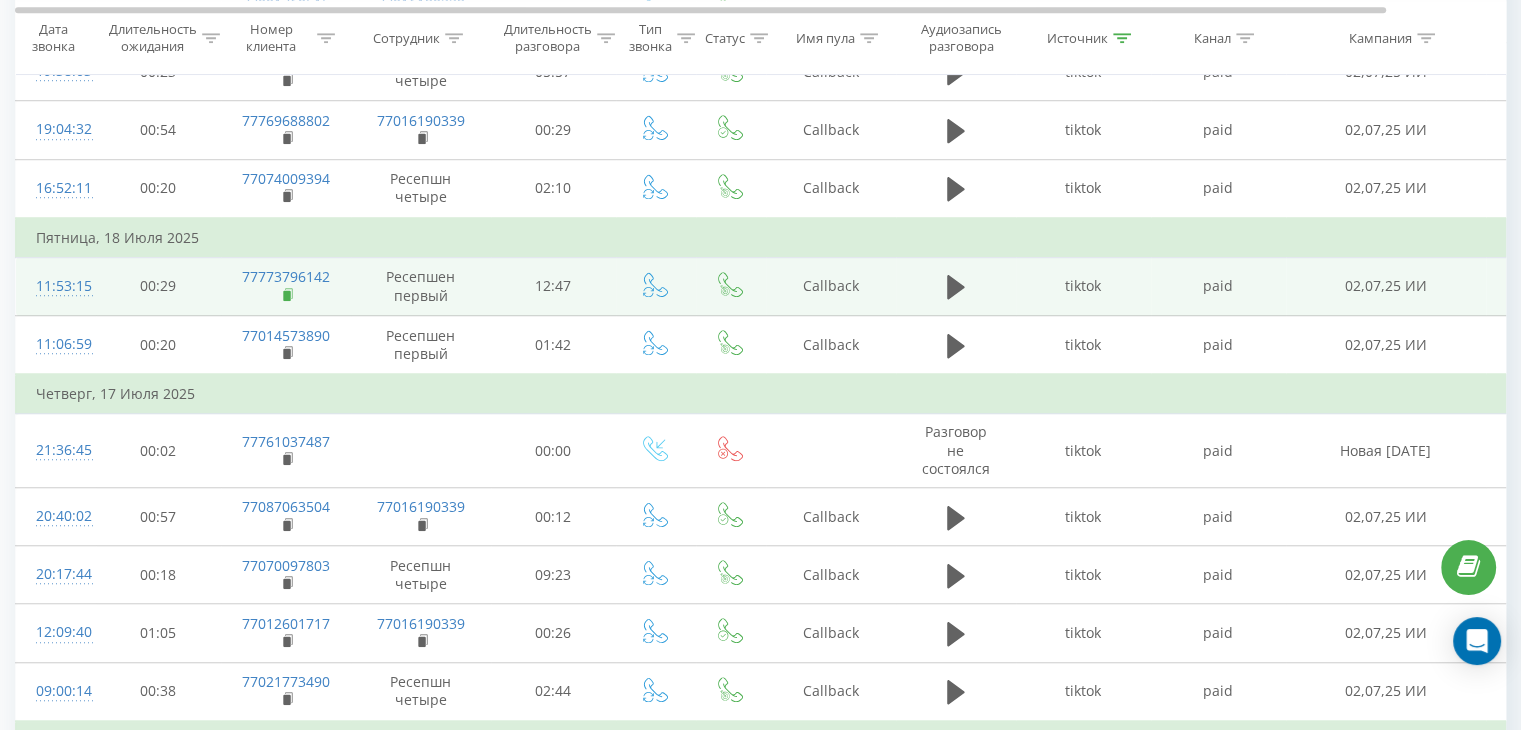 click 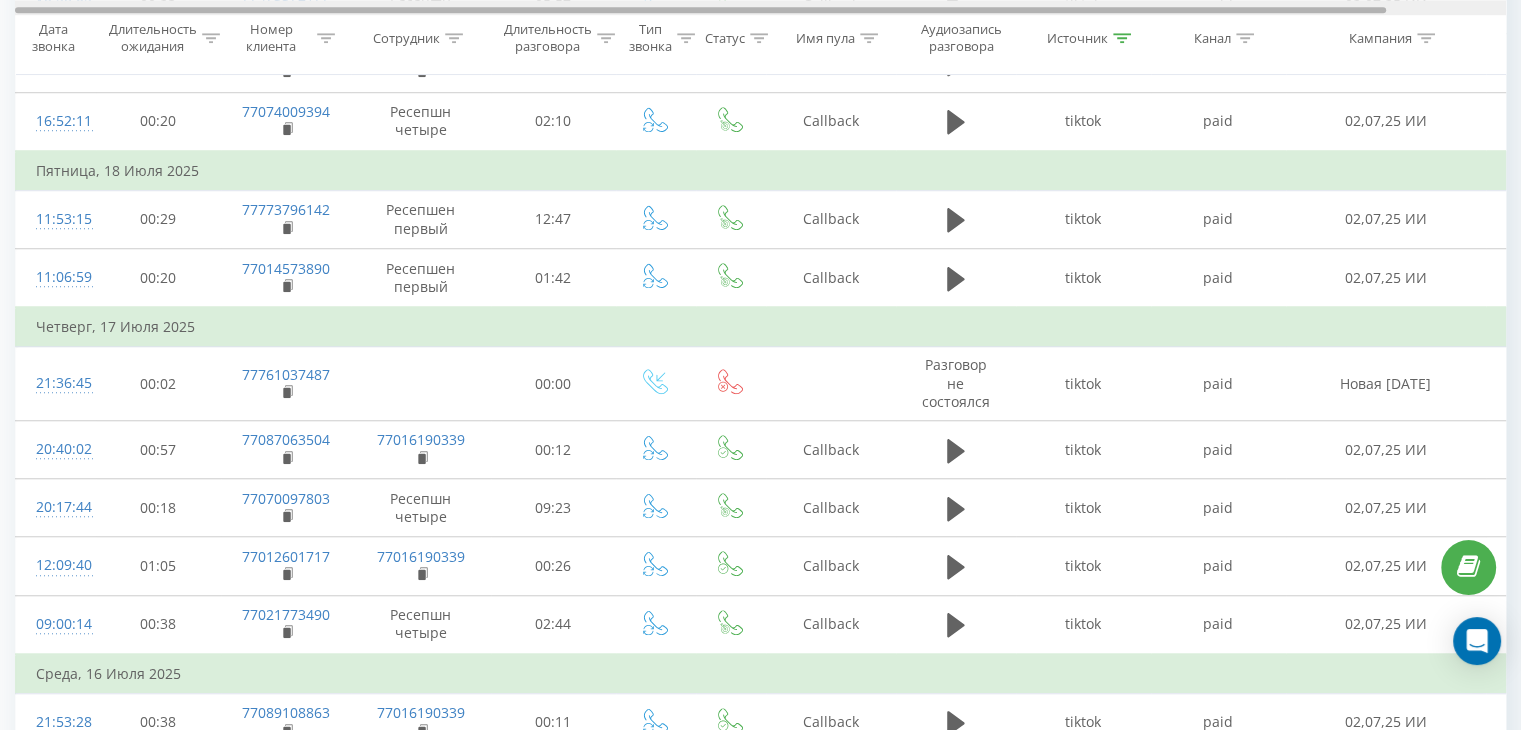scroll, scrollTop: 1558, scrollLeft: 0, axis: vertical 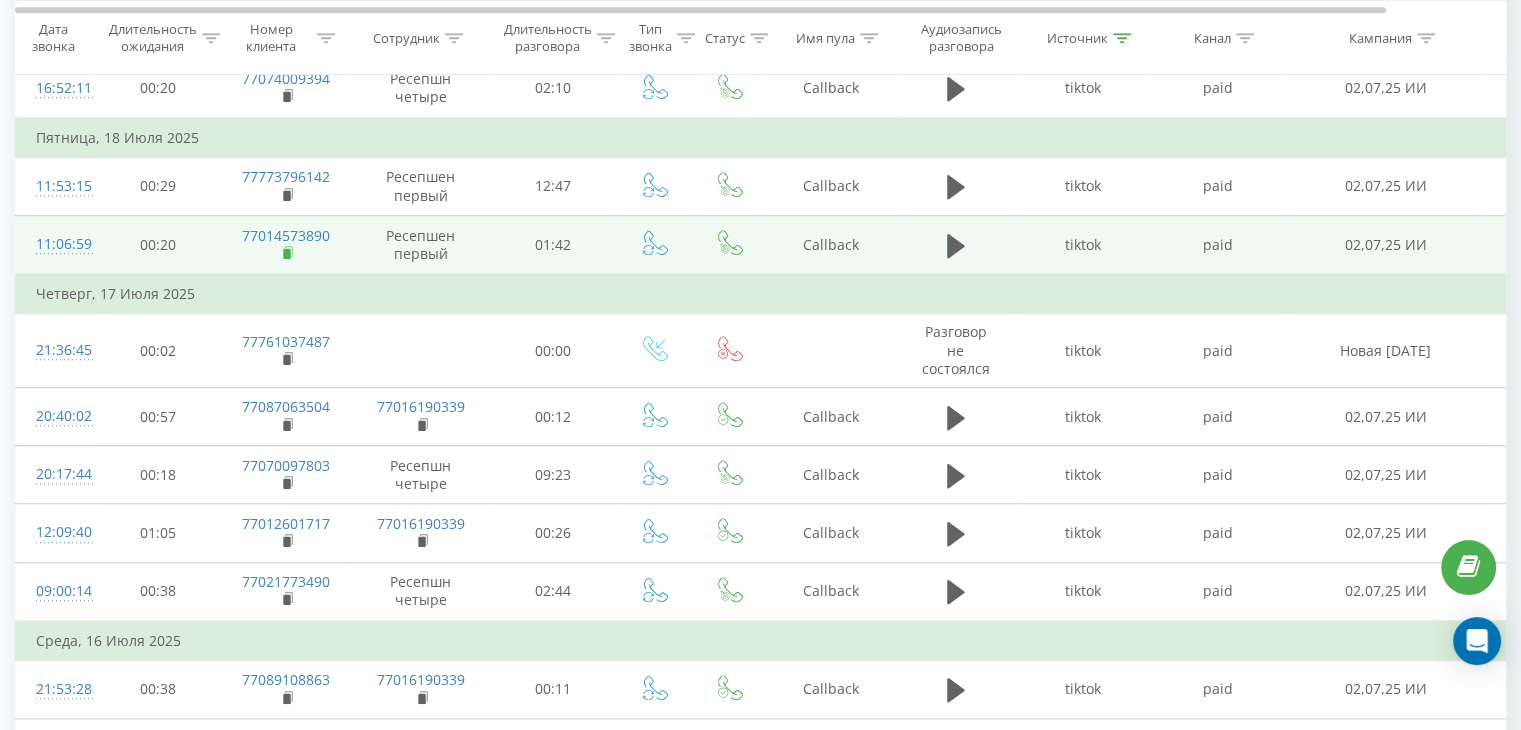 click 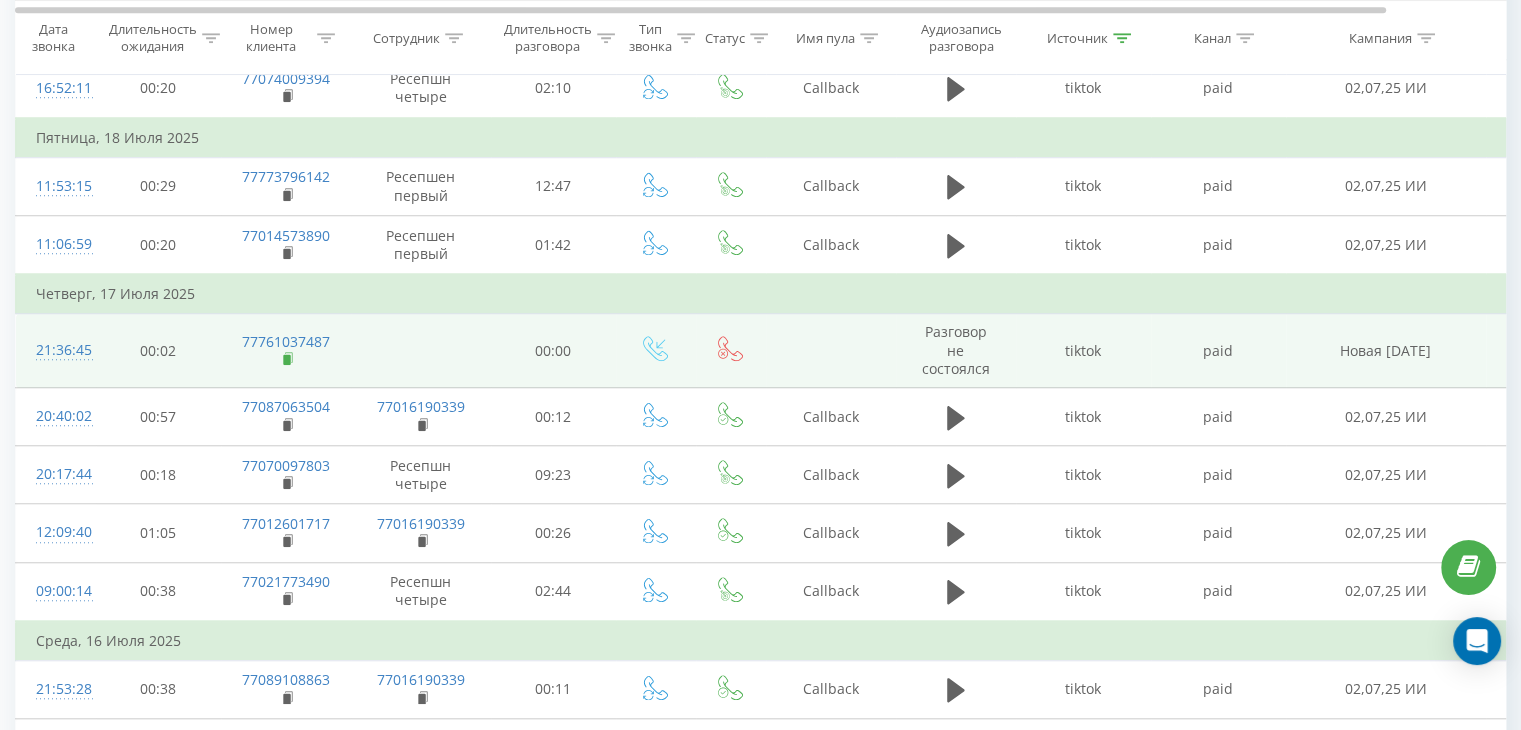 click 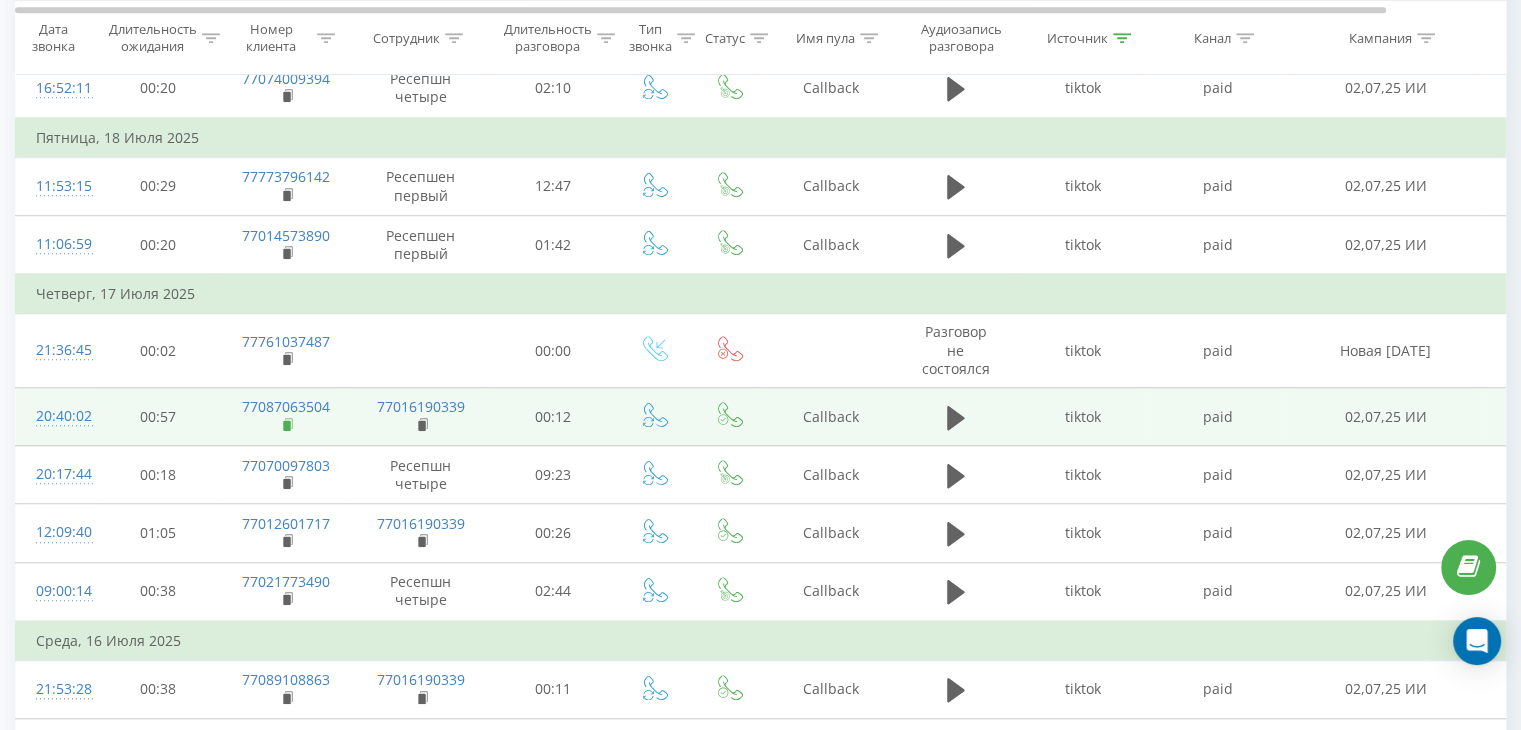 click 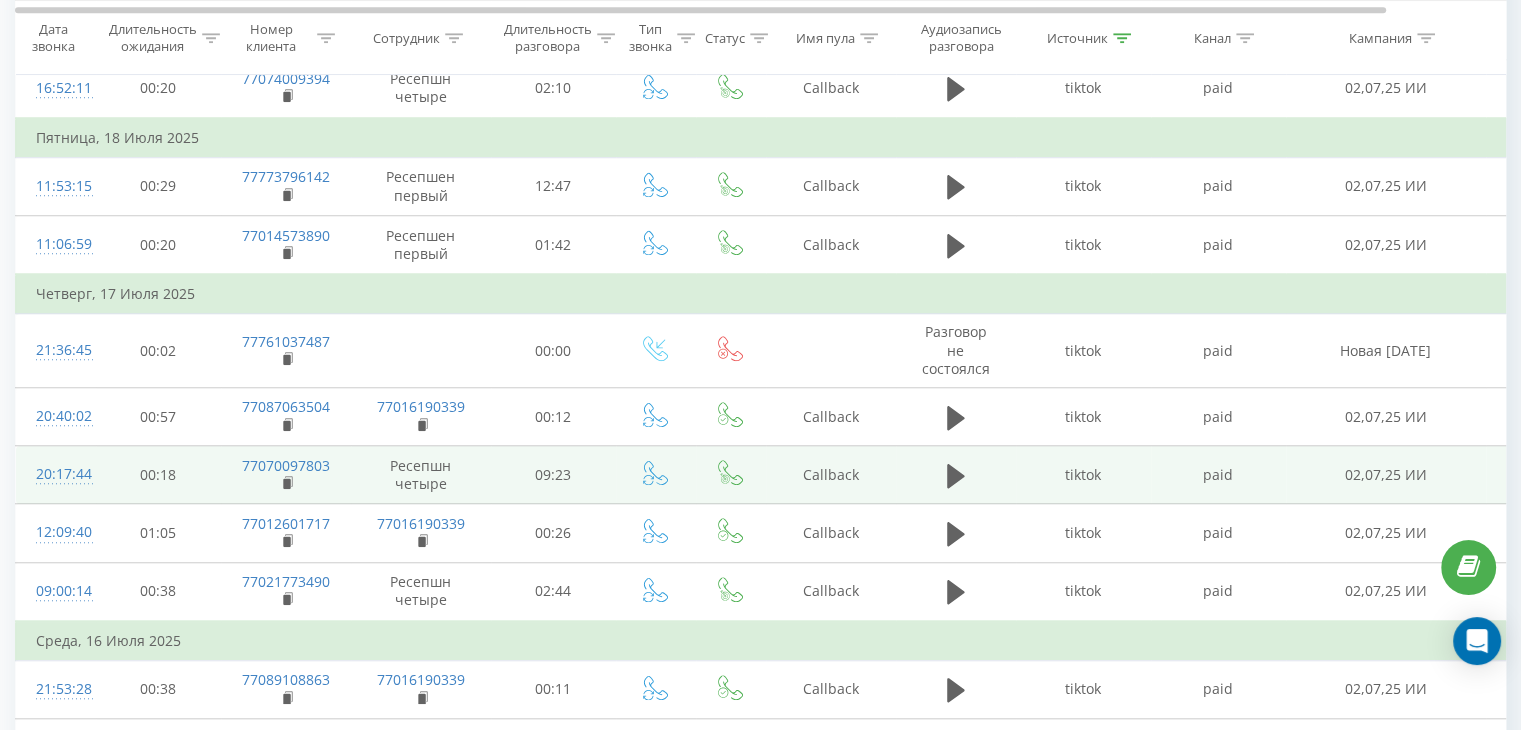 scroll, scrollTop: 1658, scrollLeft: 0, axis: vertical 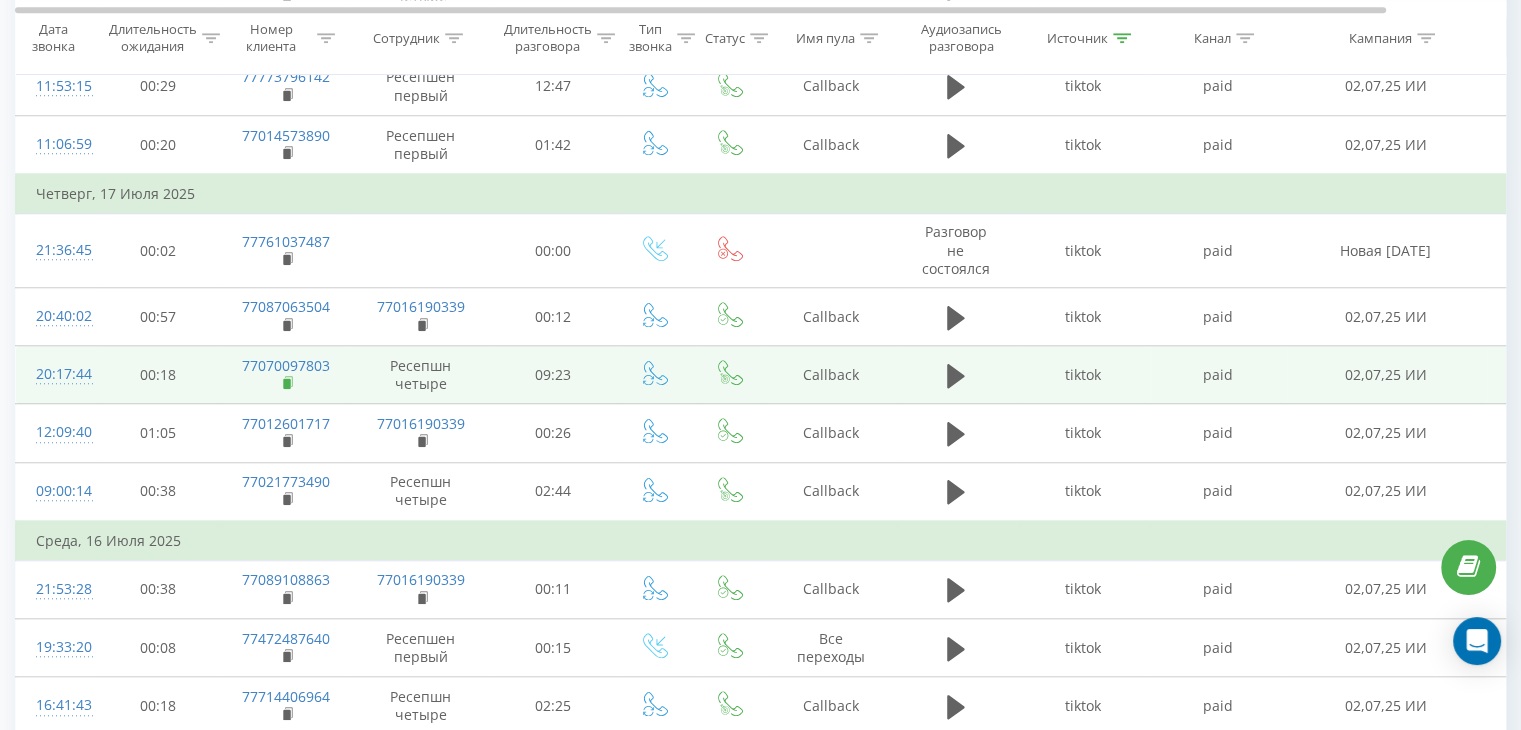 click 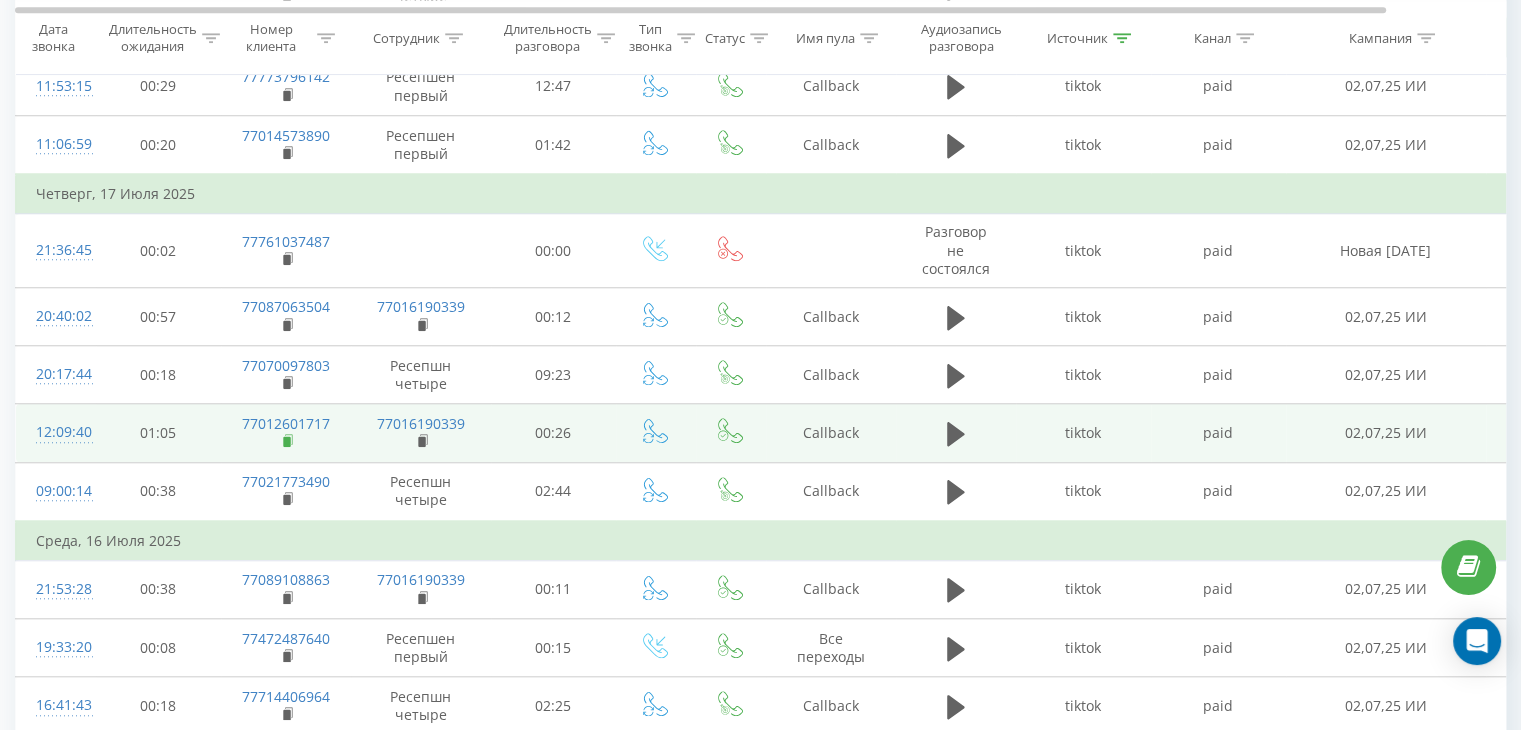 click 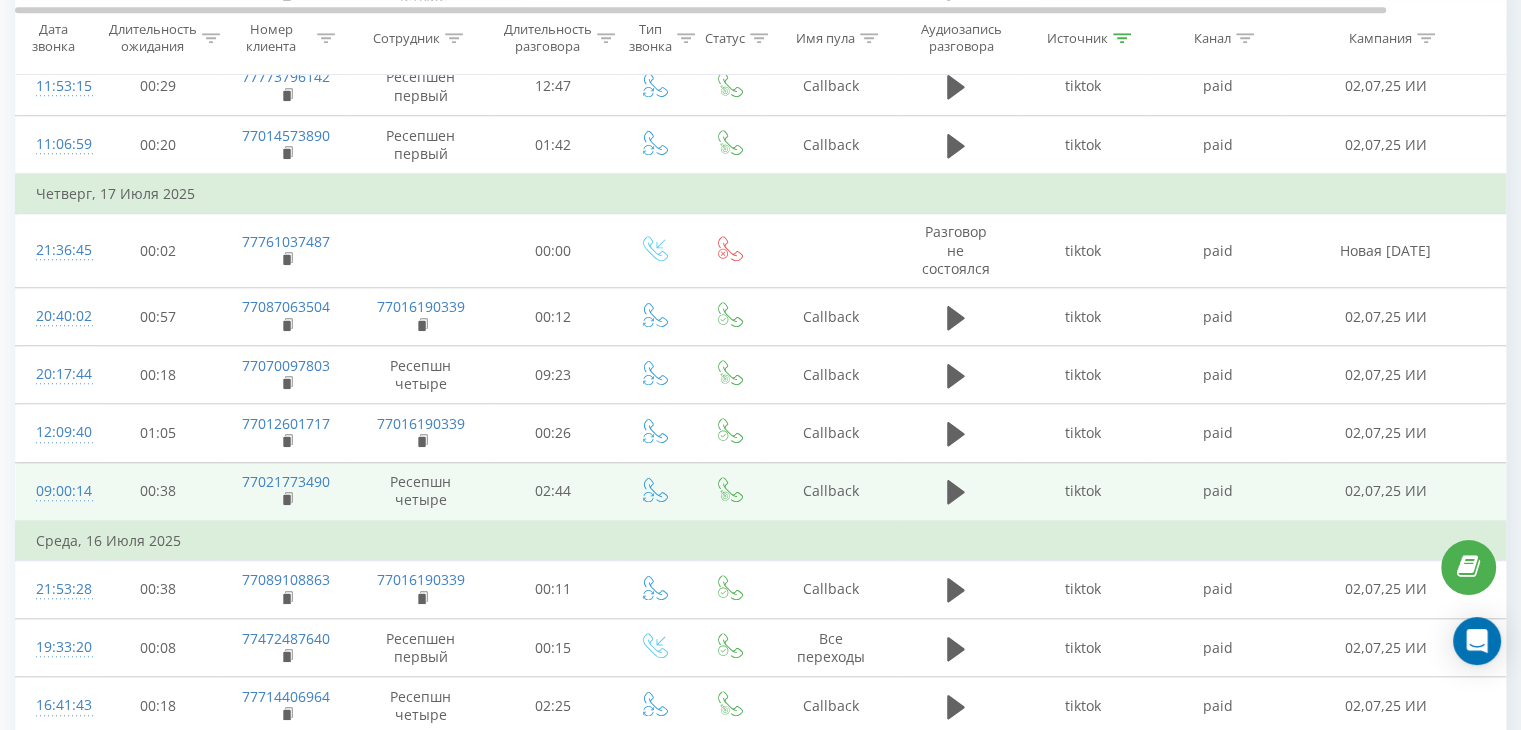 click on "77021773490" at bounding box center [286, 491] 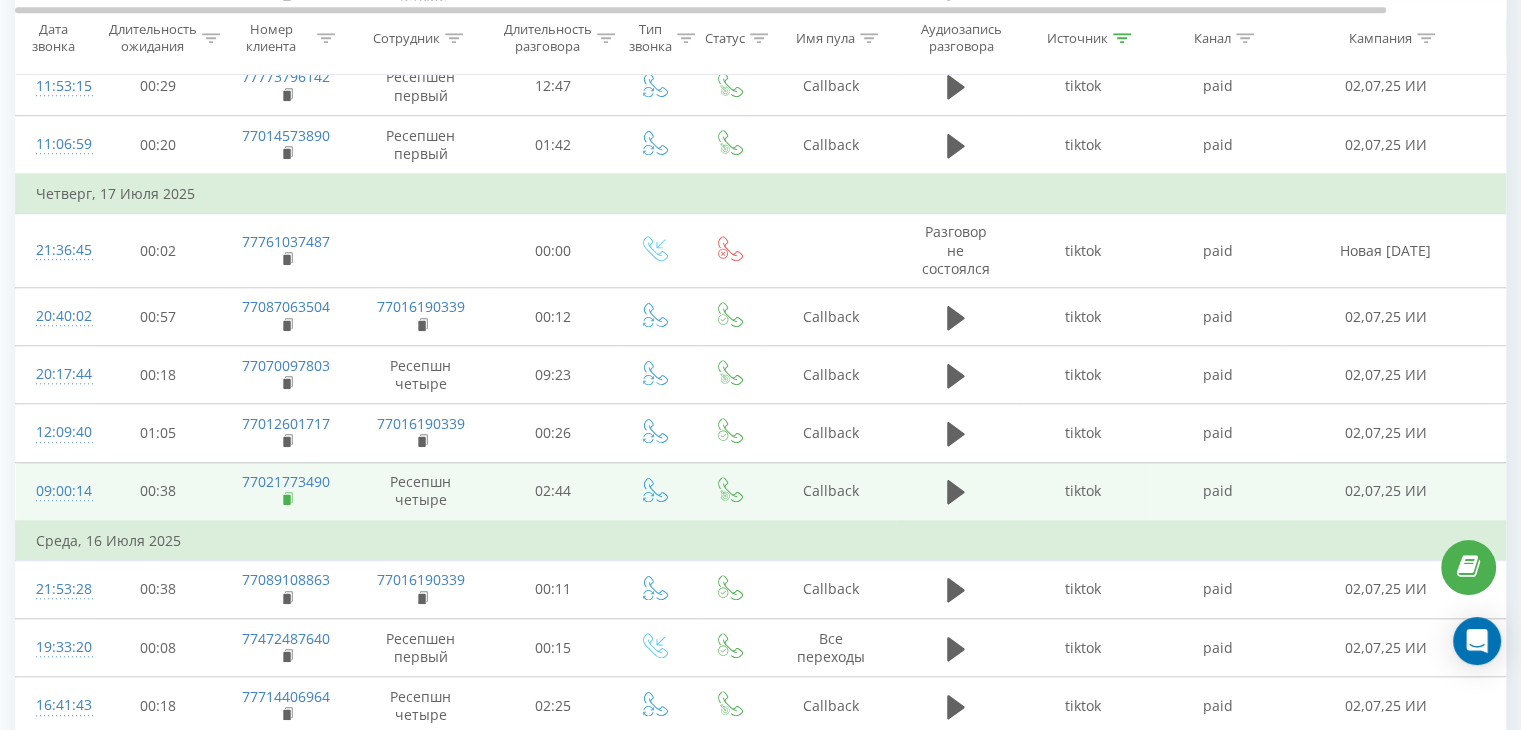 click 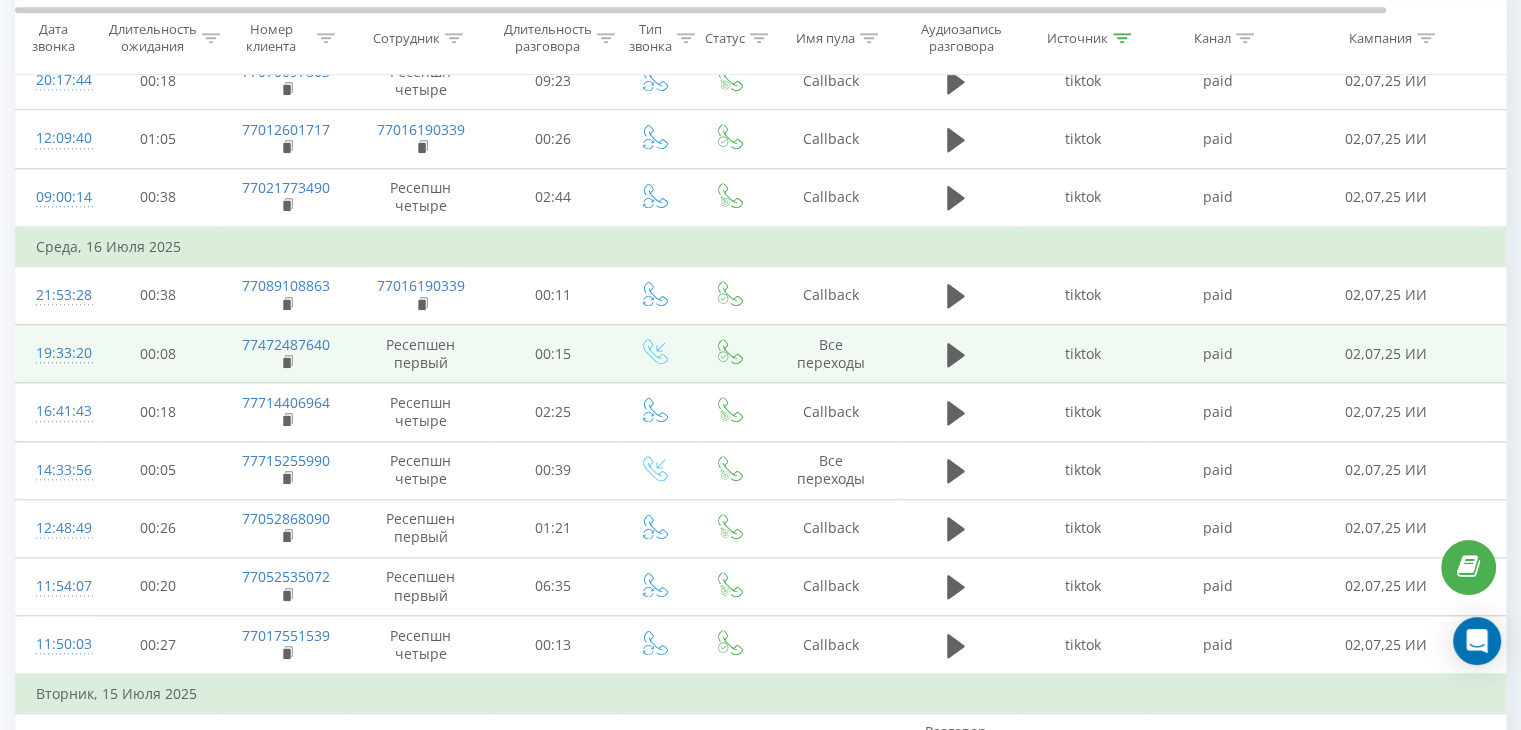 scroll, scrollTop: 2058, scrollLeft: 0, axis: vertical 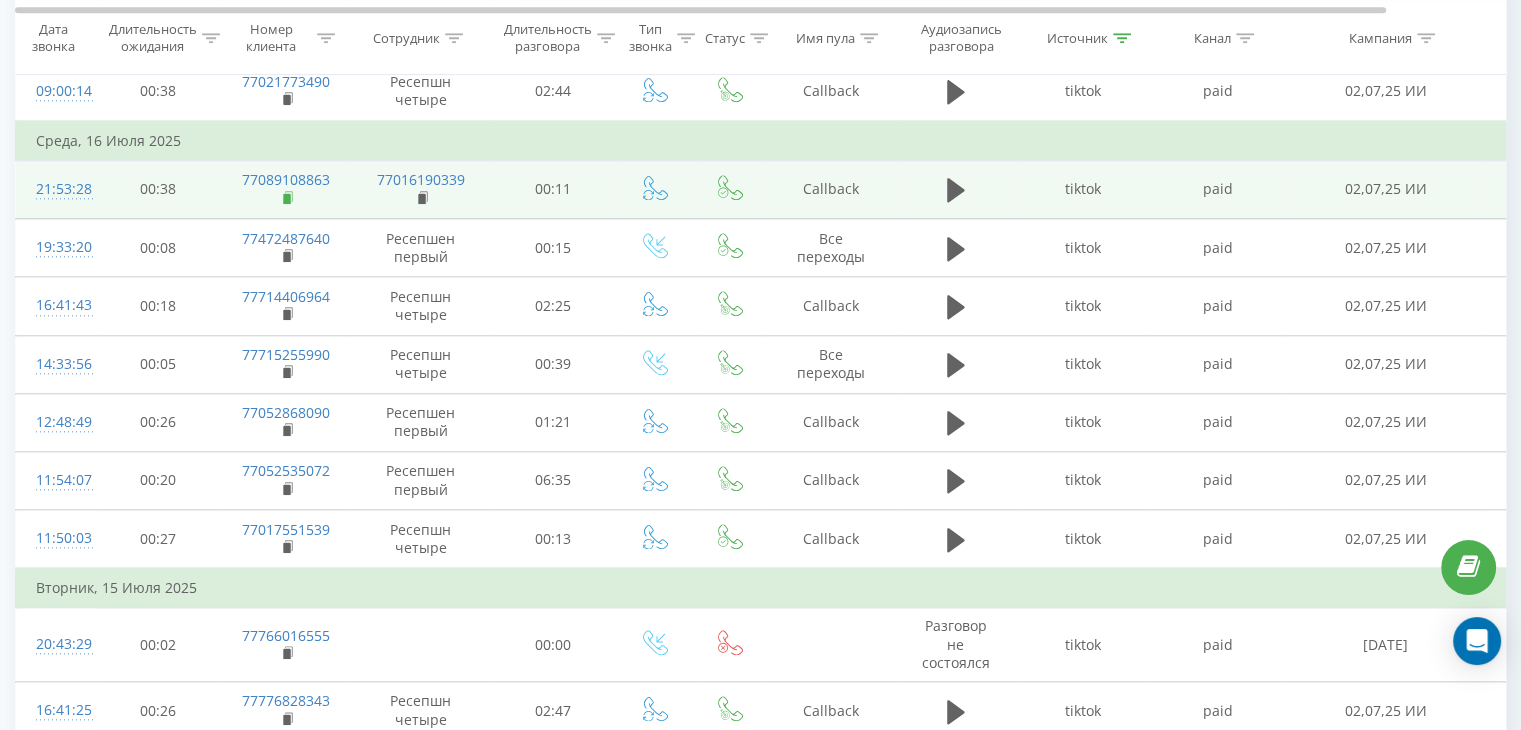 click 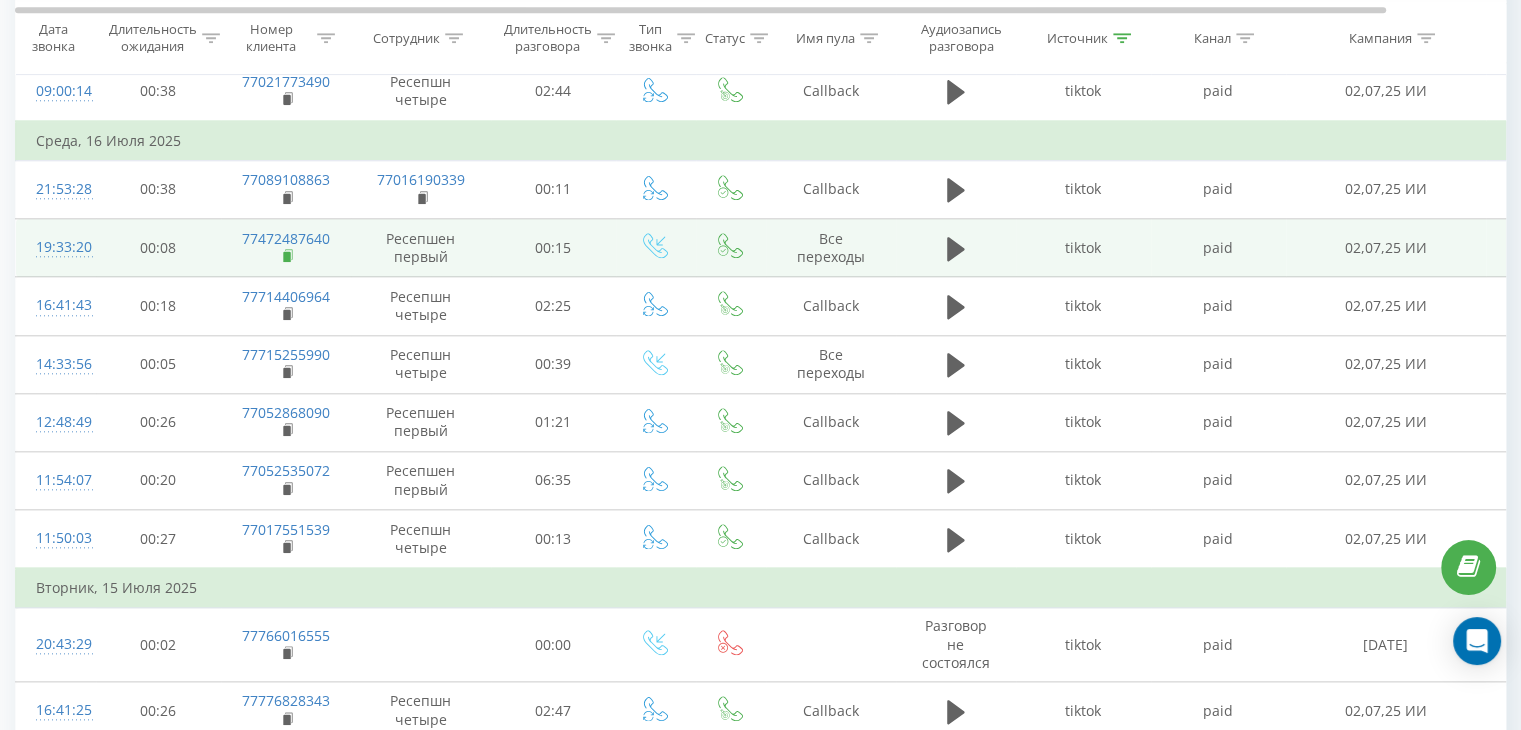 click 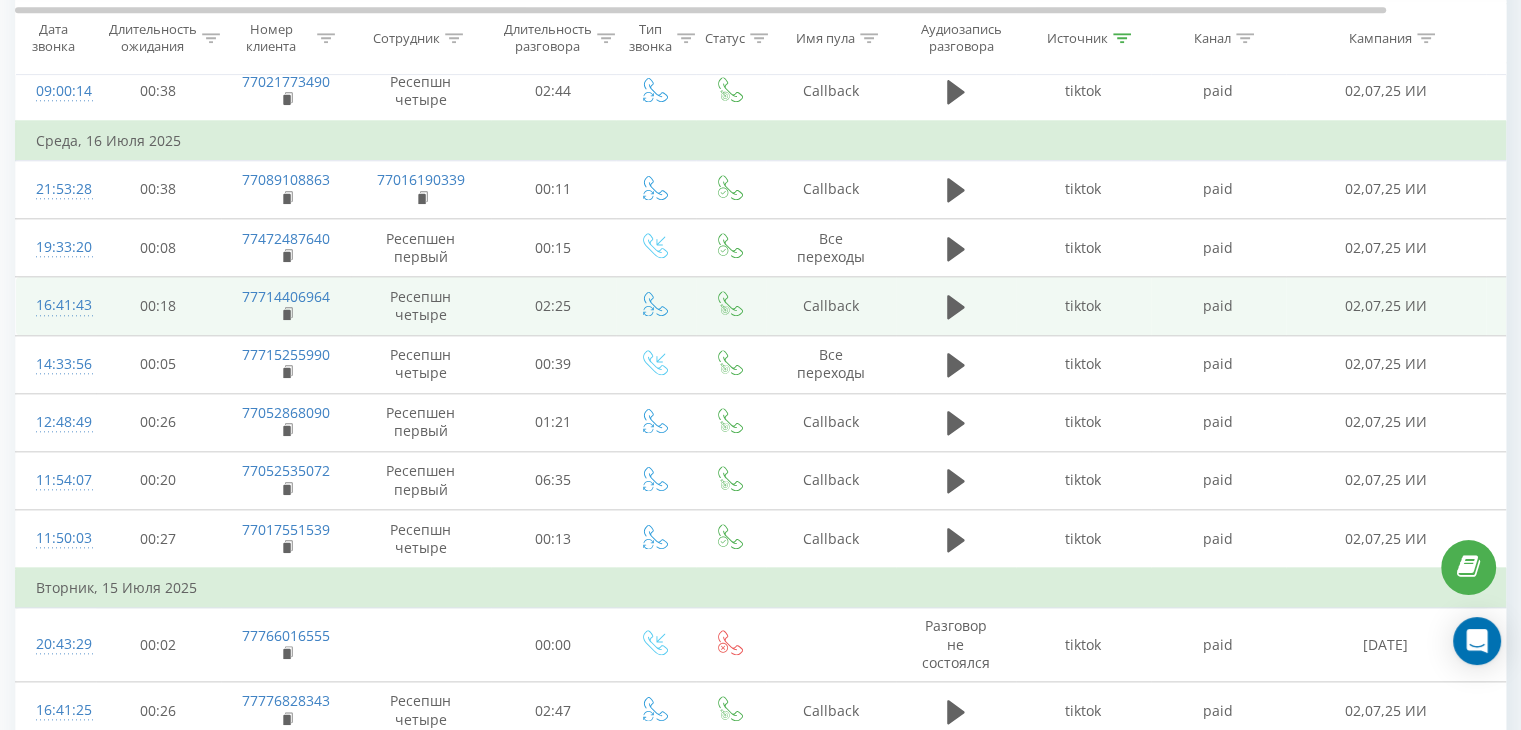 click on "77714406964" at bounding box center [286, 306] 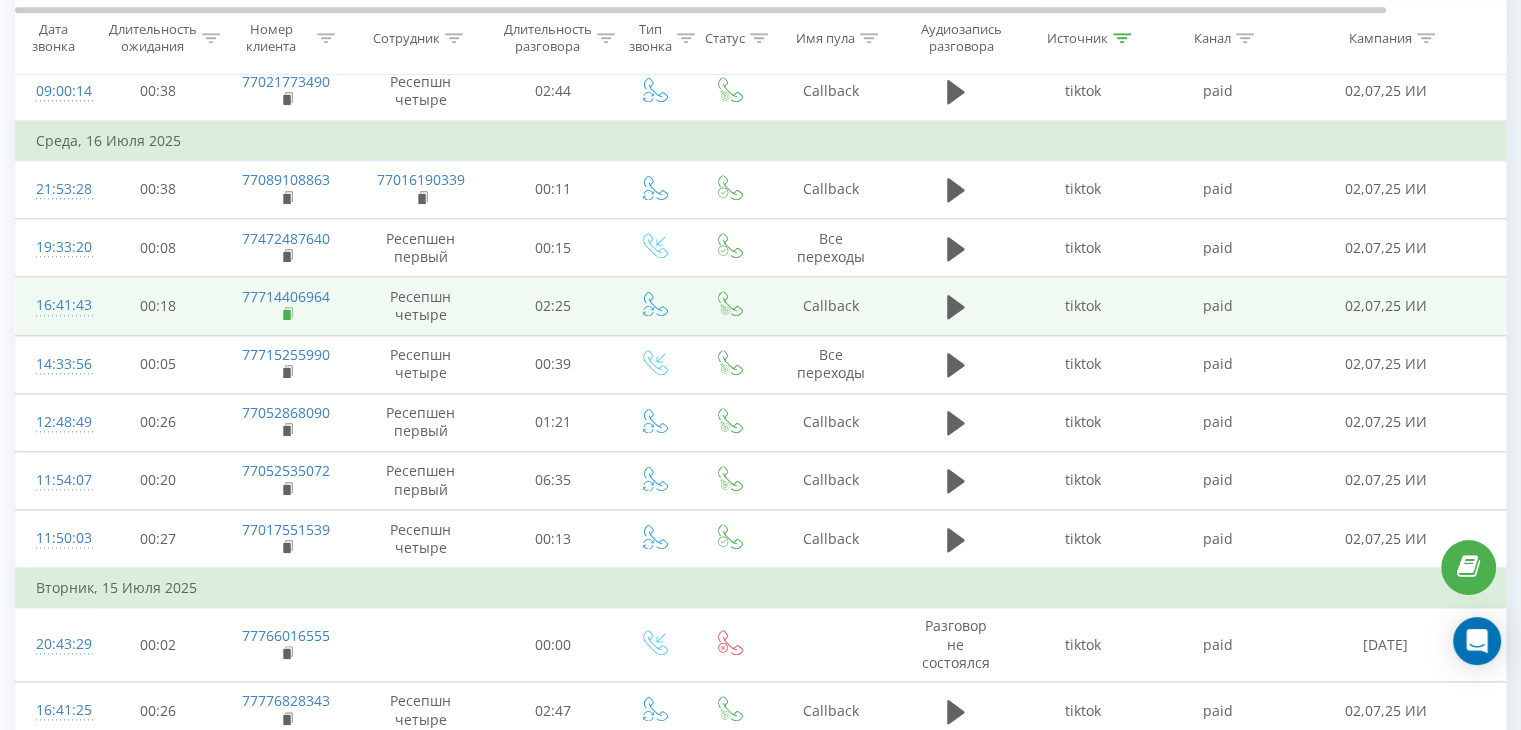 click 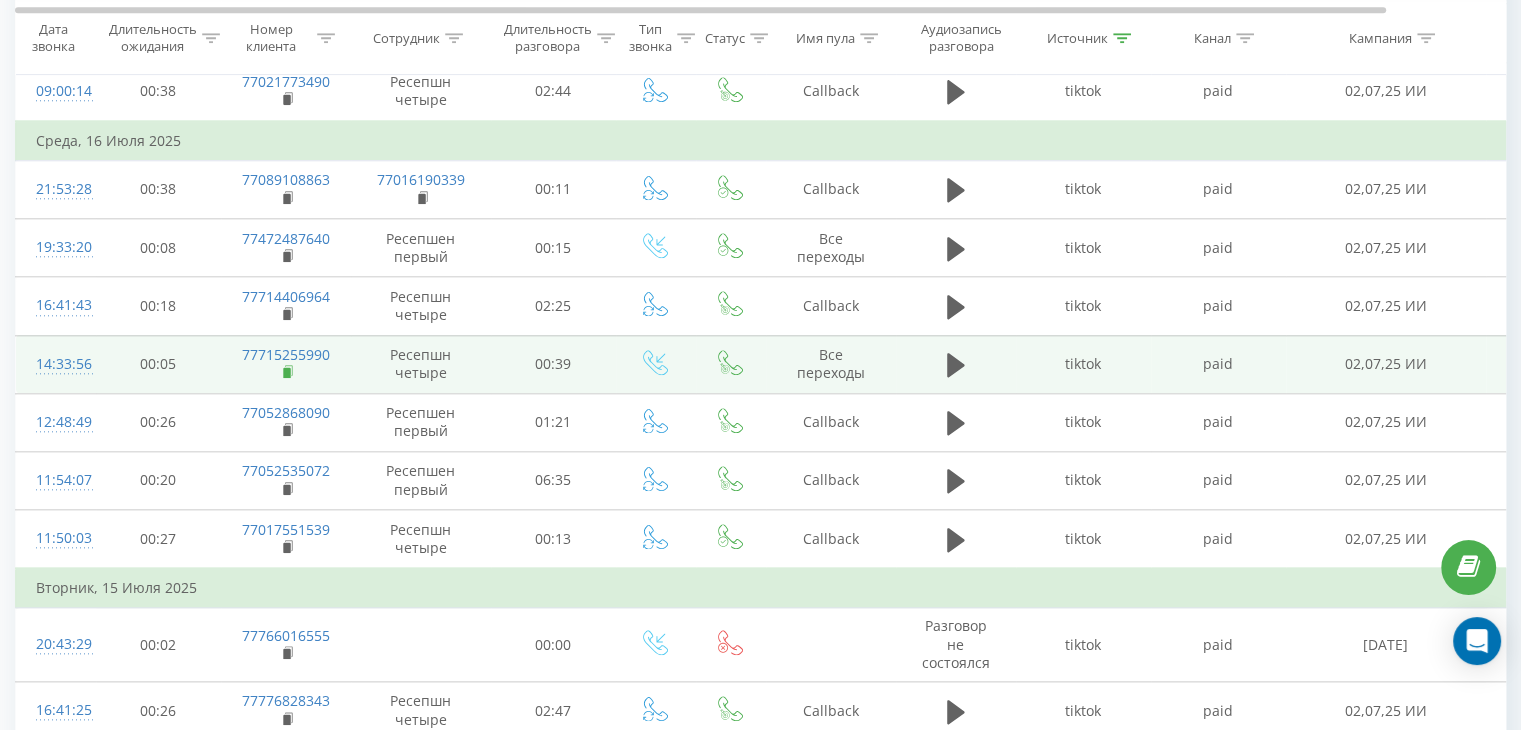 click 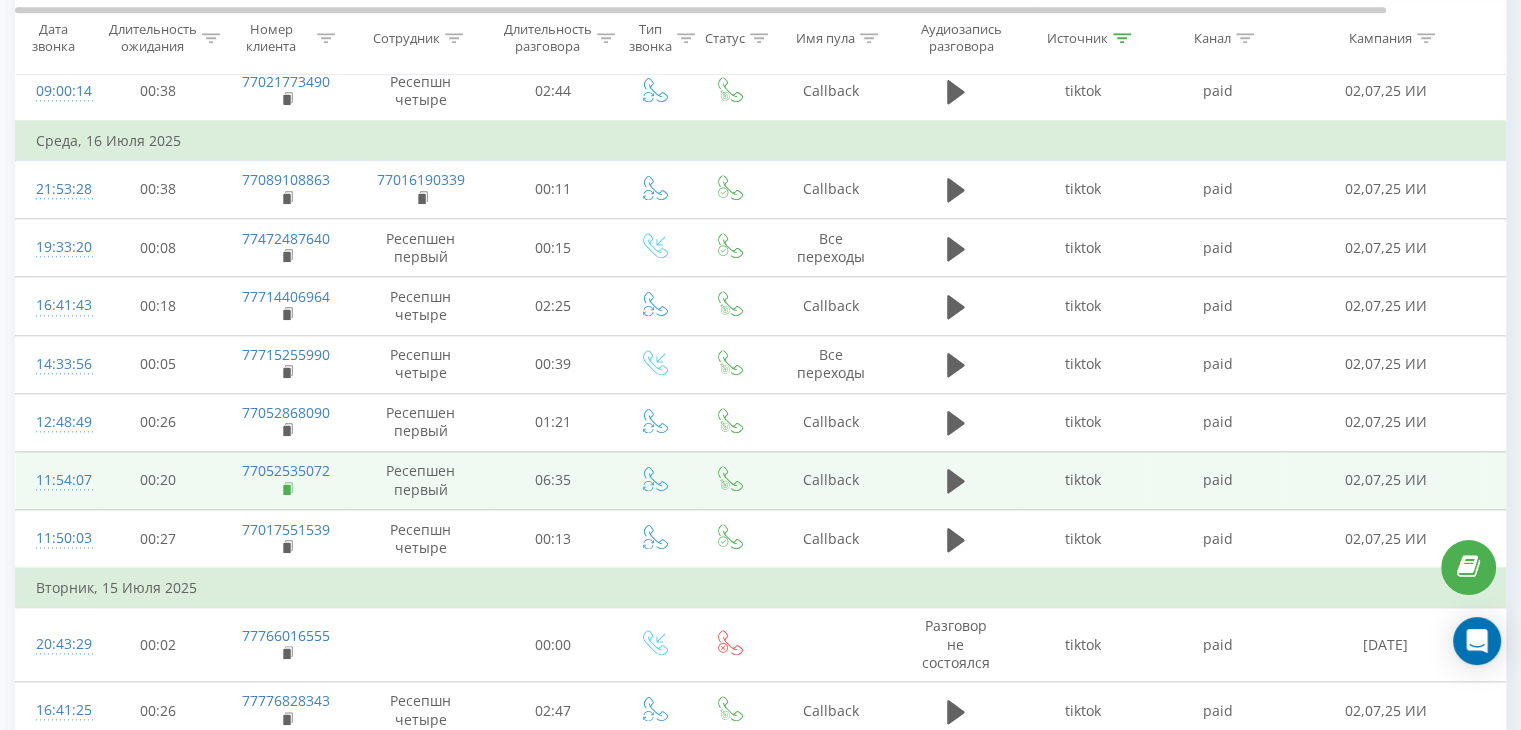 click 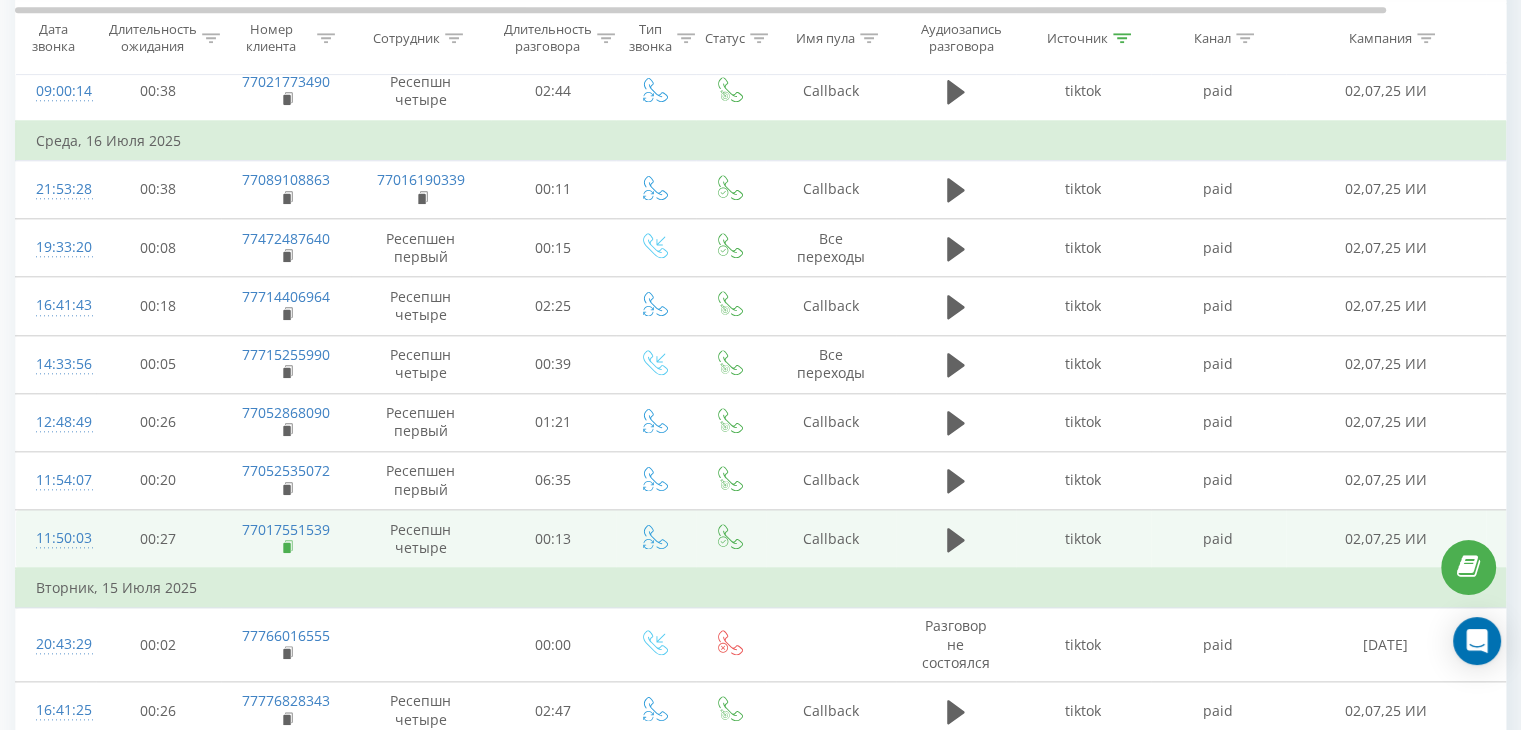 click 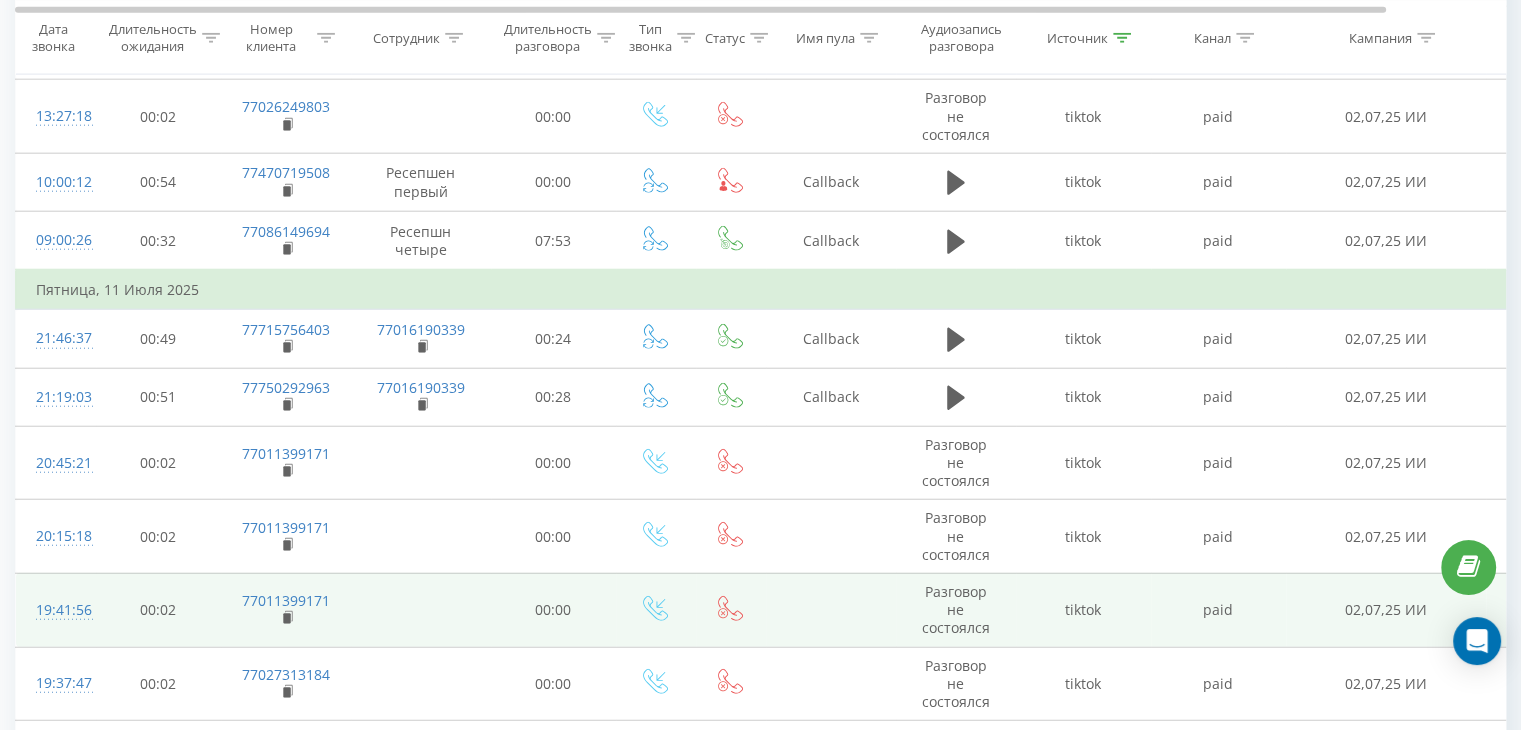 scroll, scrollTop: 4958, scrollLeft: 0, axis: vertical 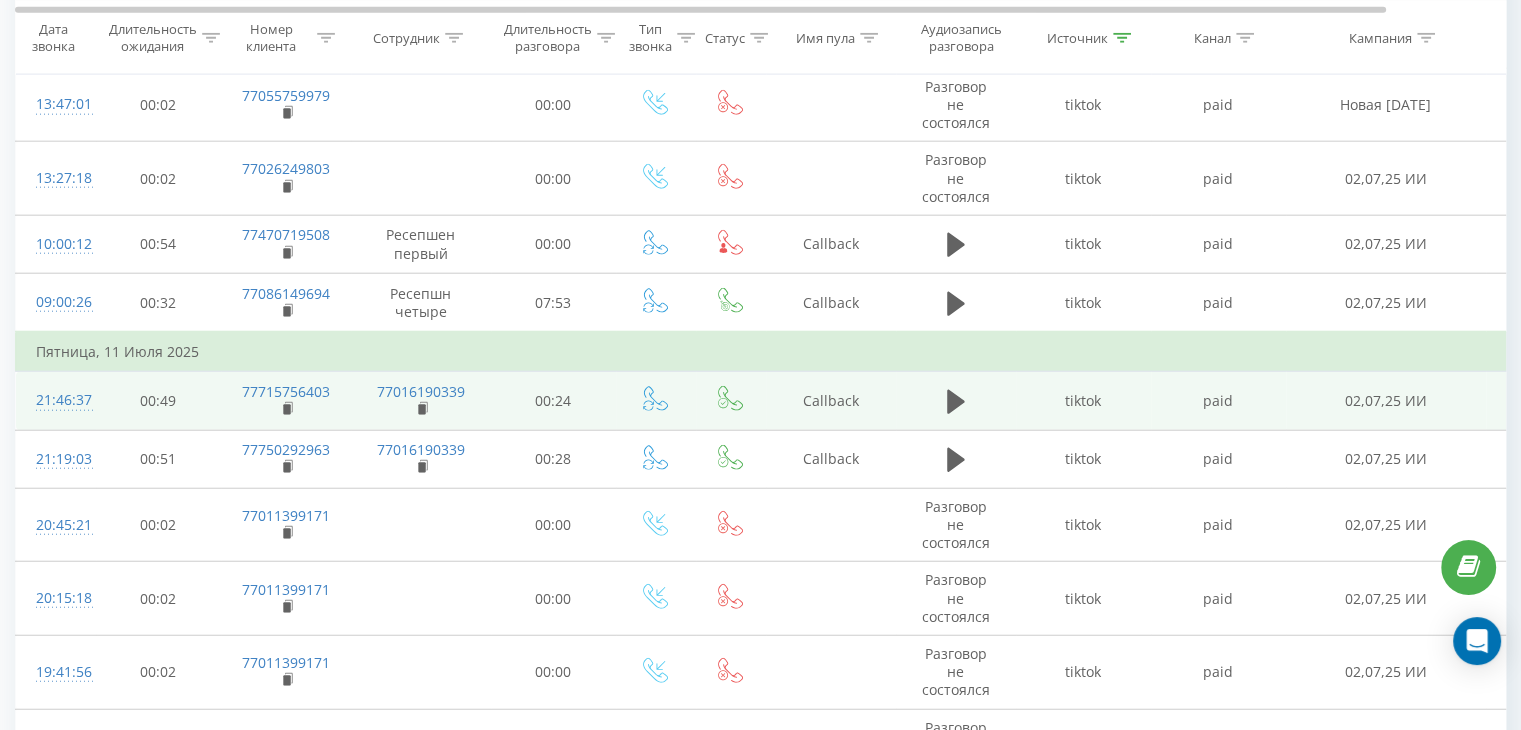 drag, startPoint x: 288, startPoint y: 394, endPoint x: 308, endPoint y: 385, distance: 21.931713 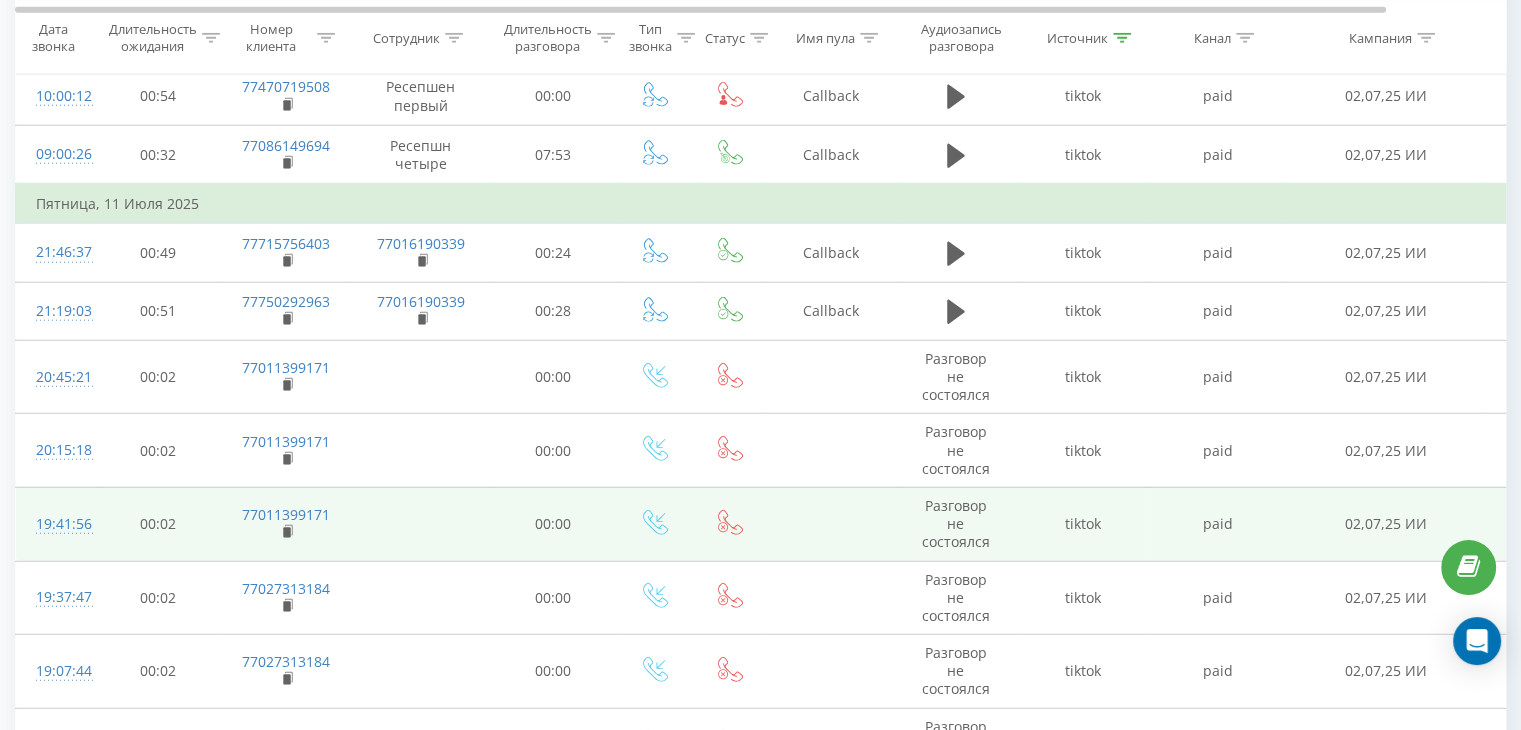 scroll, scrollTop: 5258, scrollLeft: 0, axis: vertical 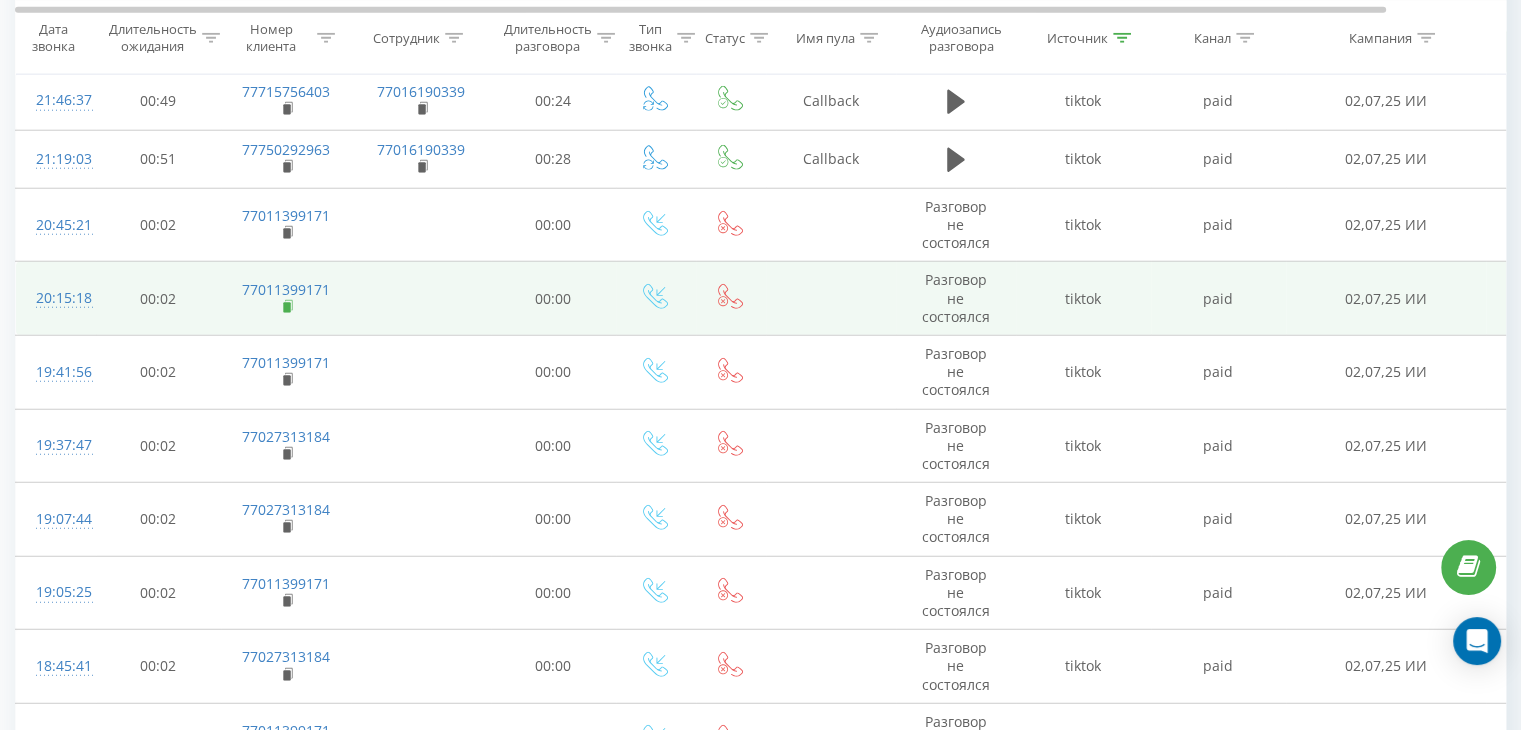 click 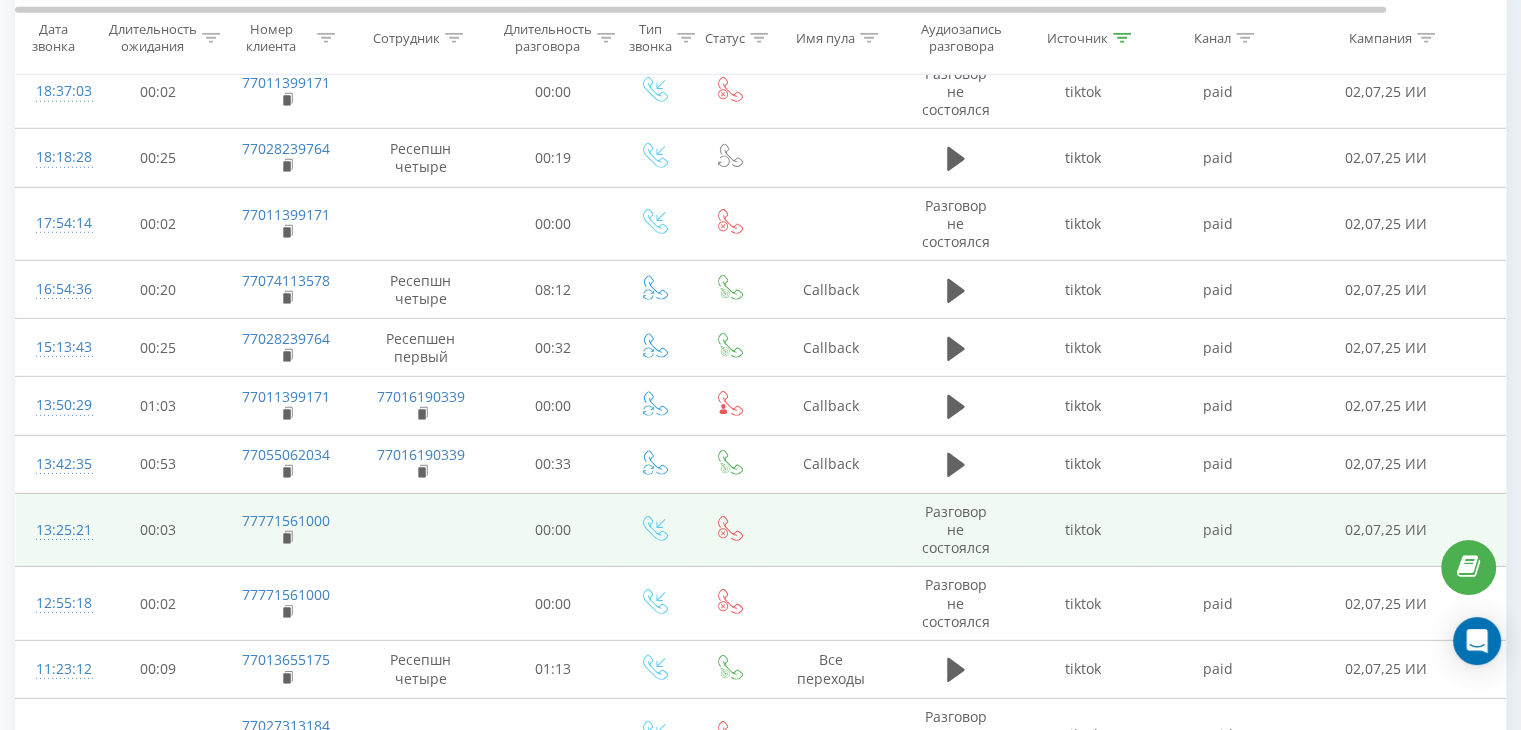 scroll, scrollTop: 5958, scrollLeft: 0, axis: vertical 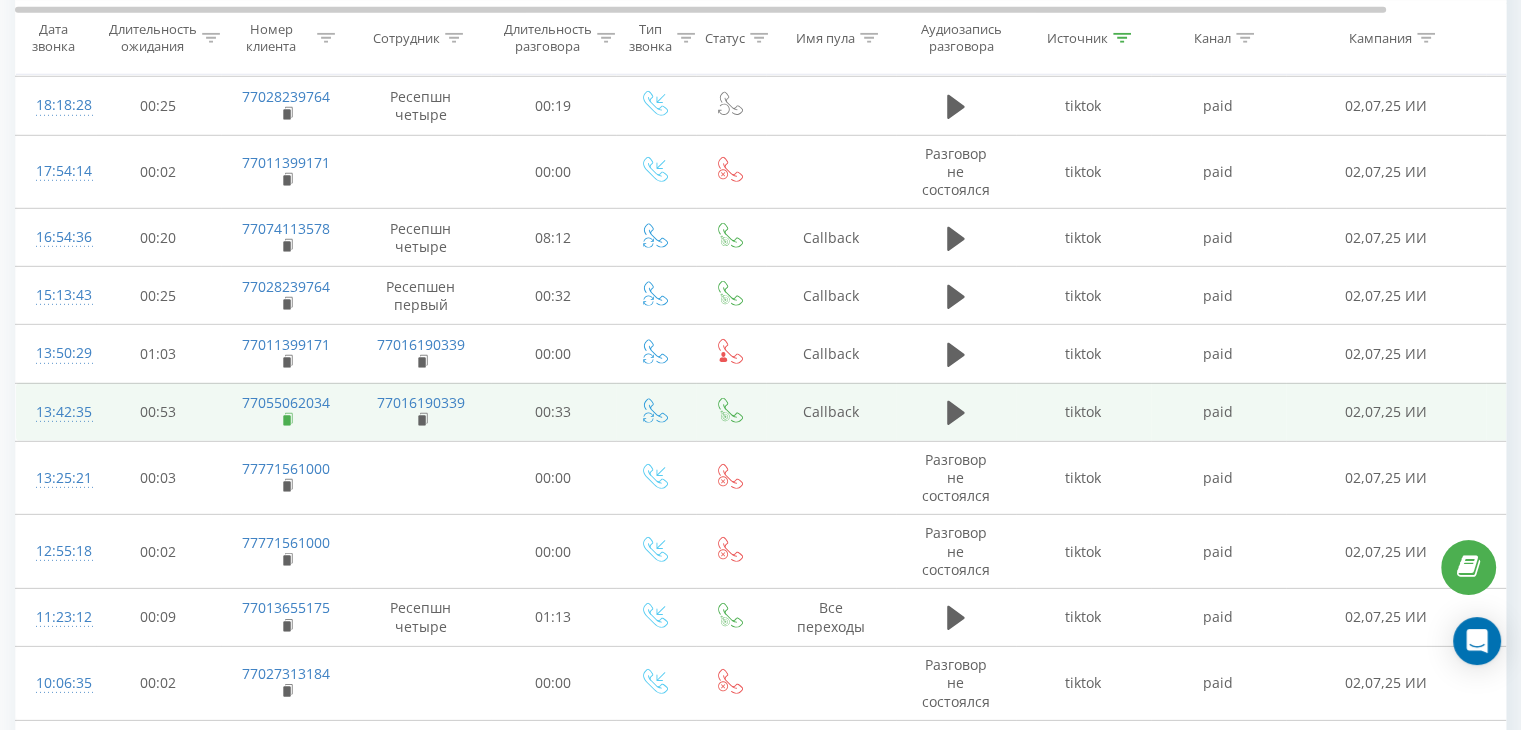 click 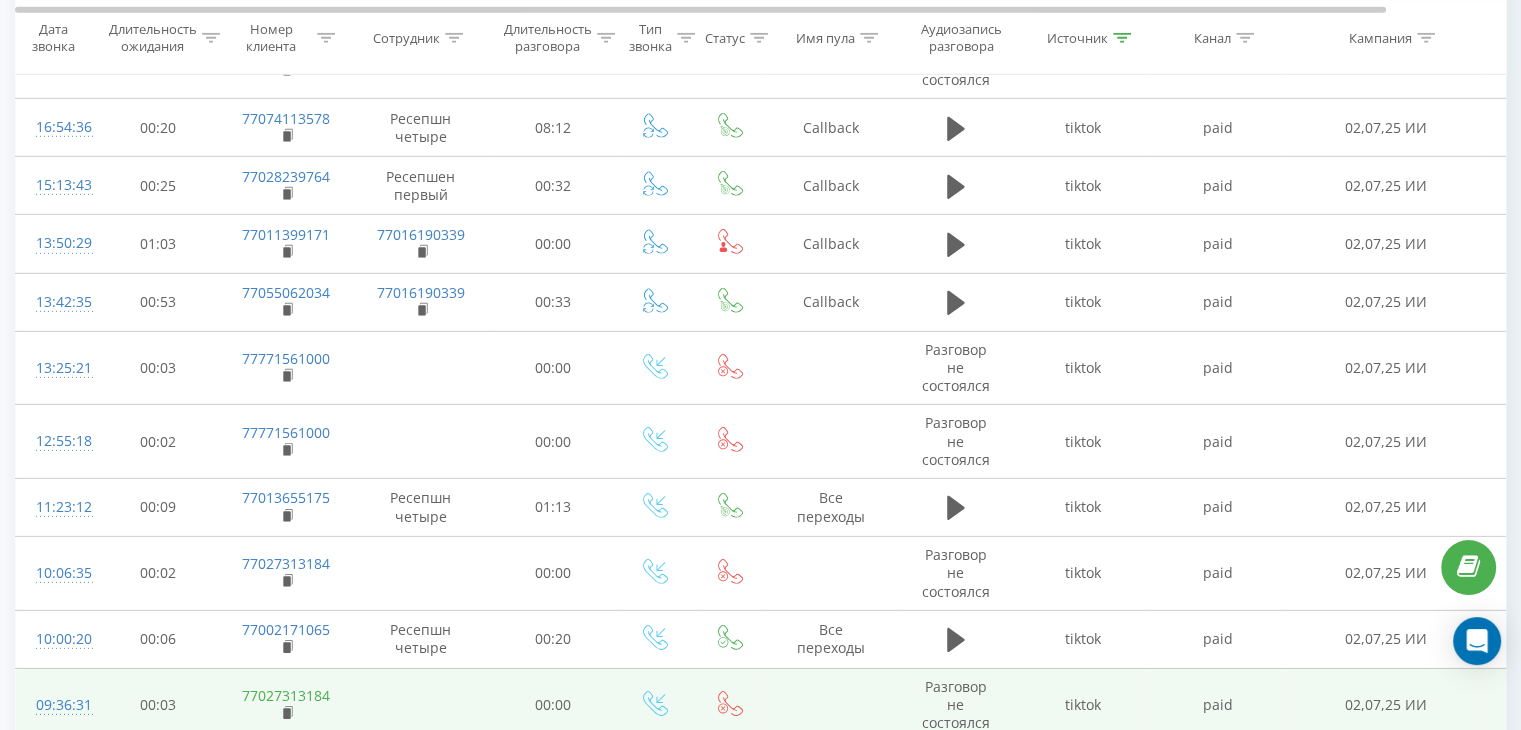 scroll, scrollTop: 6358, scrollLeft: 0, axis: vertical 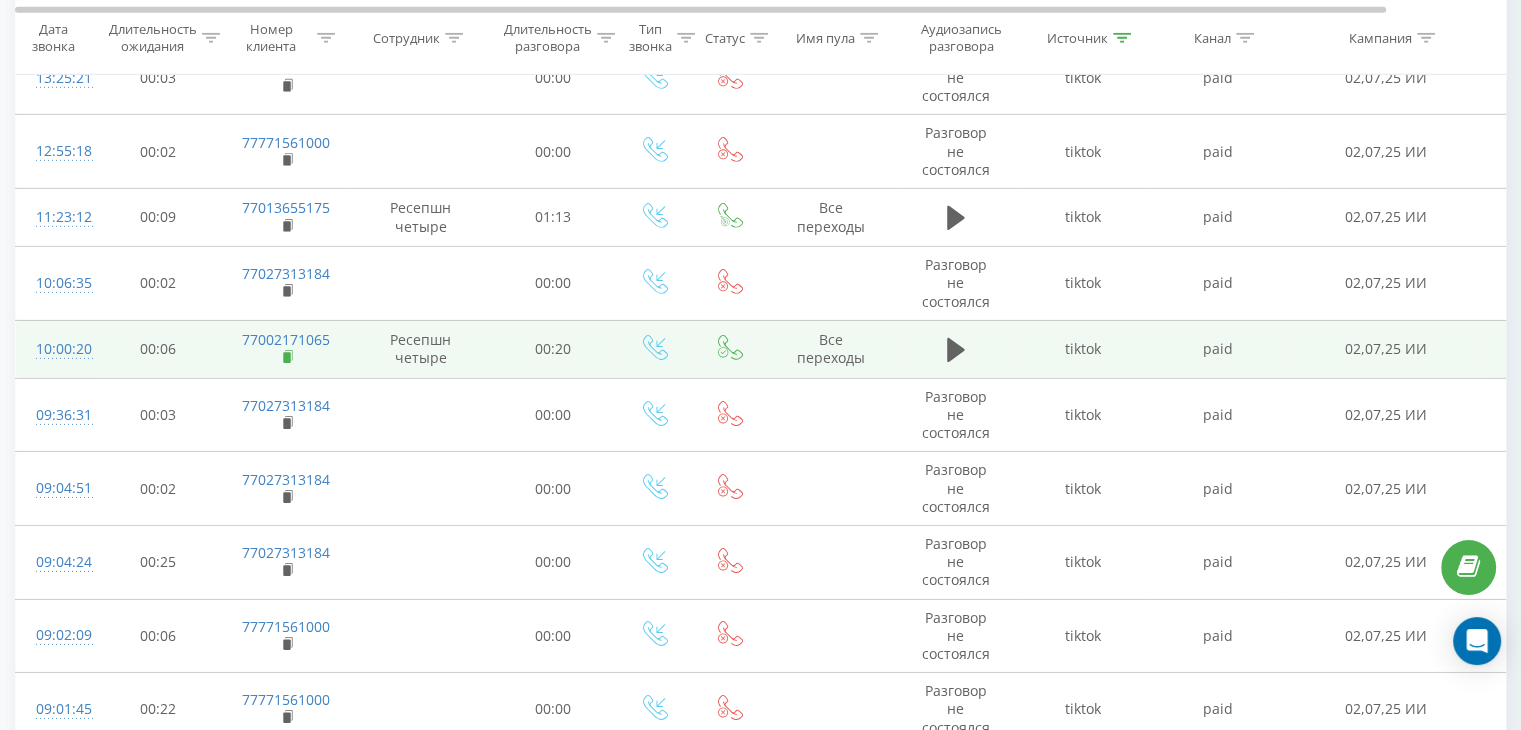 click 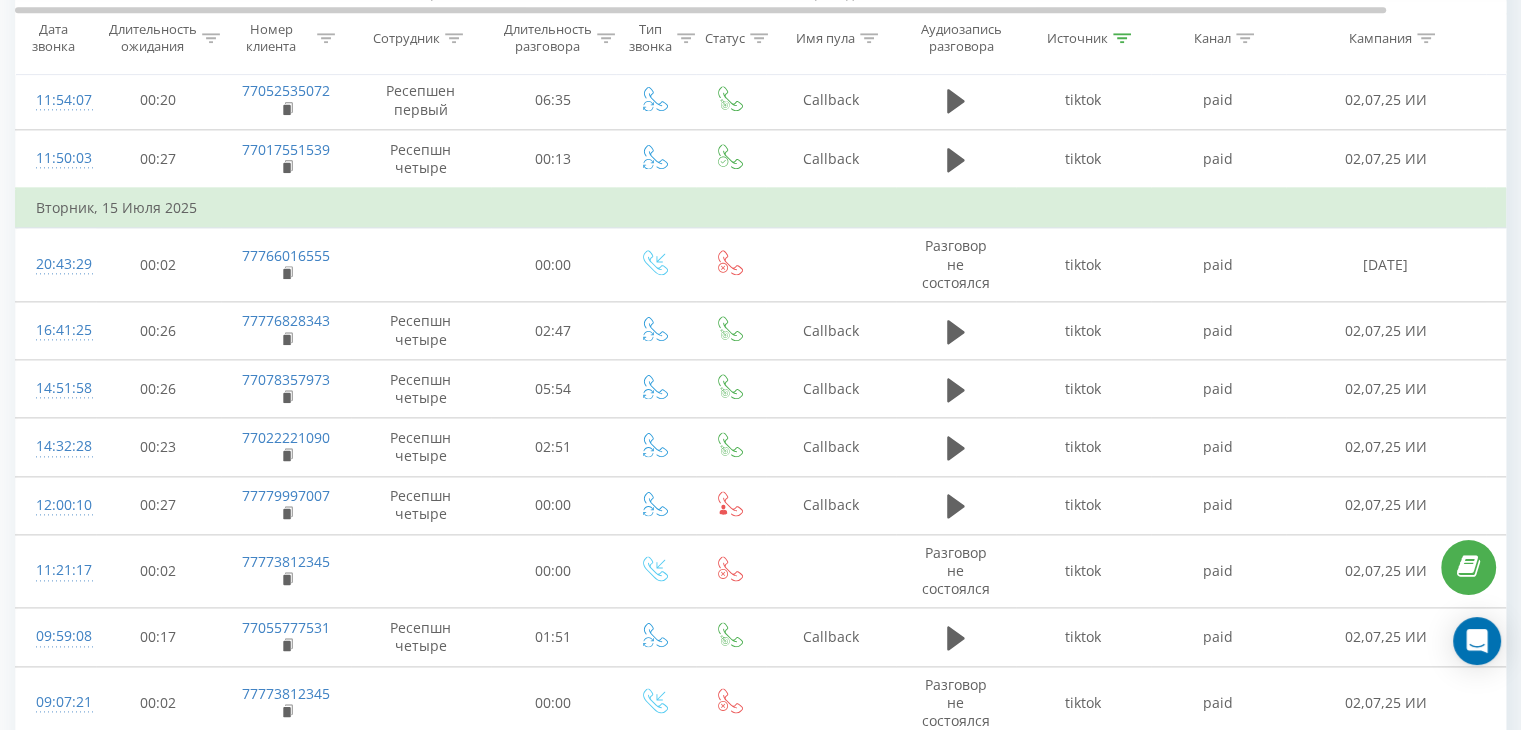 scroll, scrollTop: 1938, scrollLeft: 0, axis: vertical 